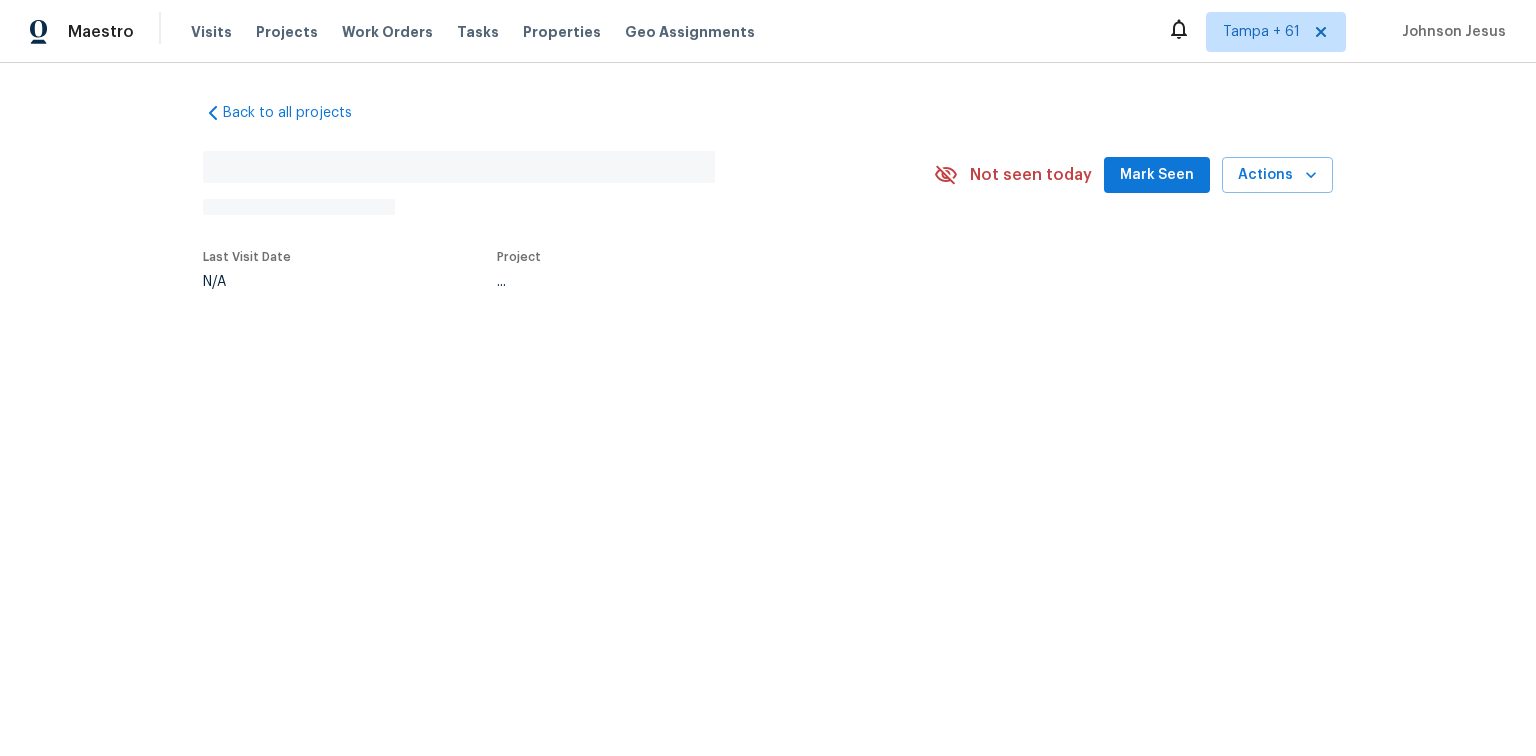scroll, scrollTop: 0, scrollLeft: 0, axis: both 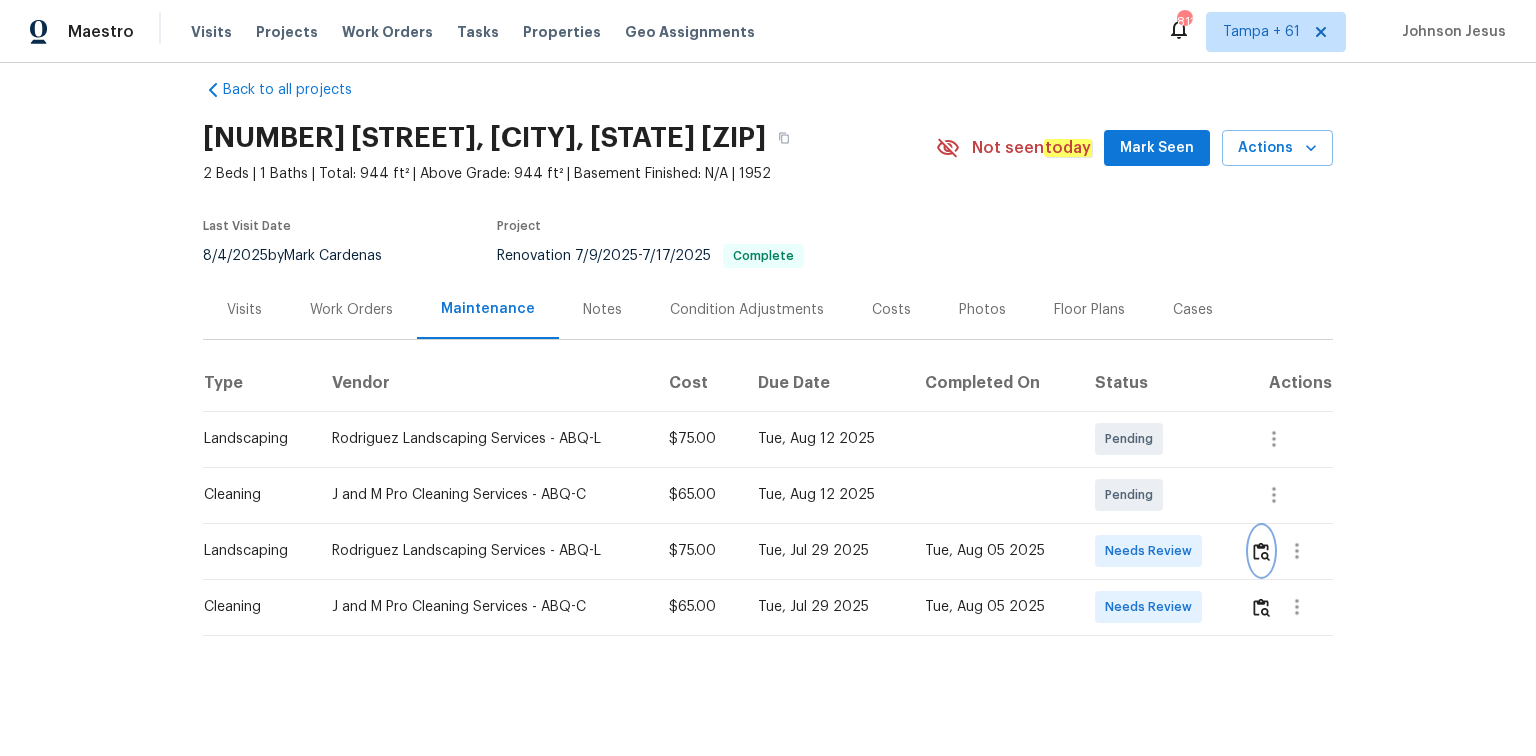 click at bounding box center (1261, 551) 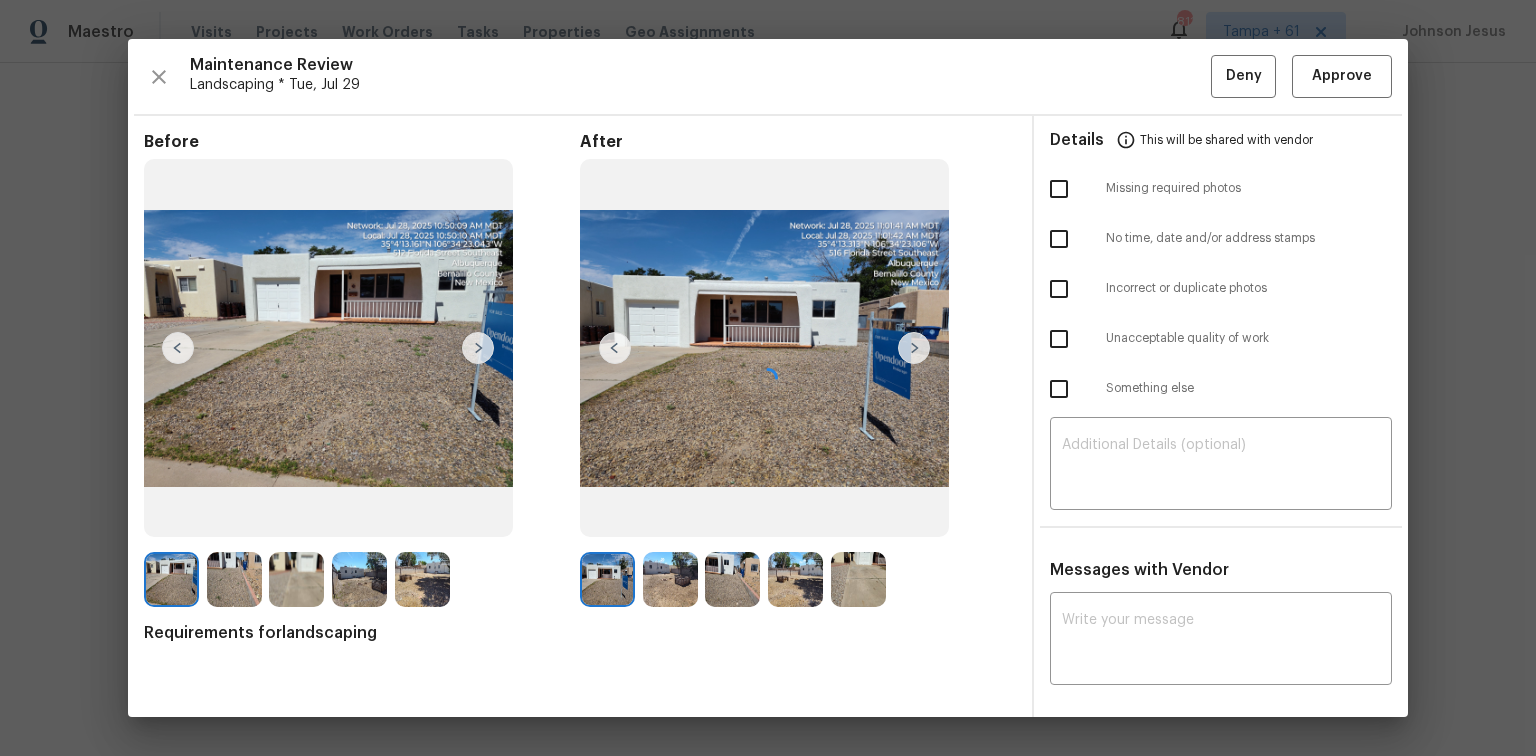 click at bounding box center [768, 378] 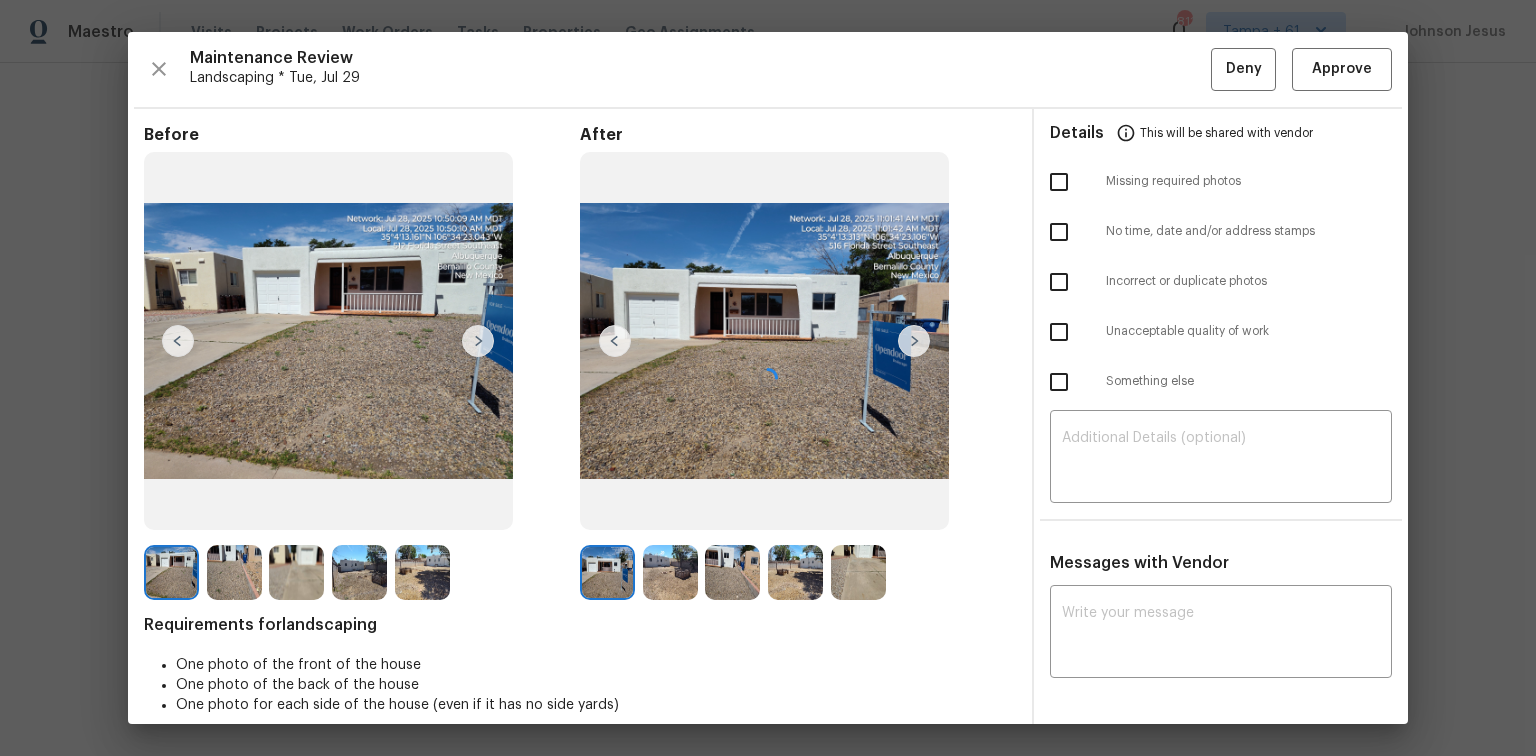 click at bounding box center (768, 378) 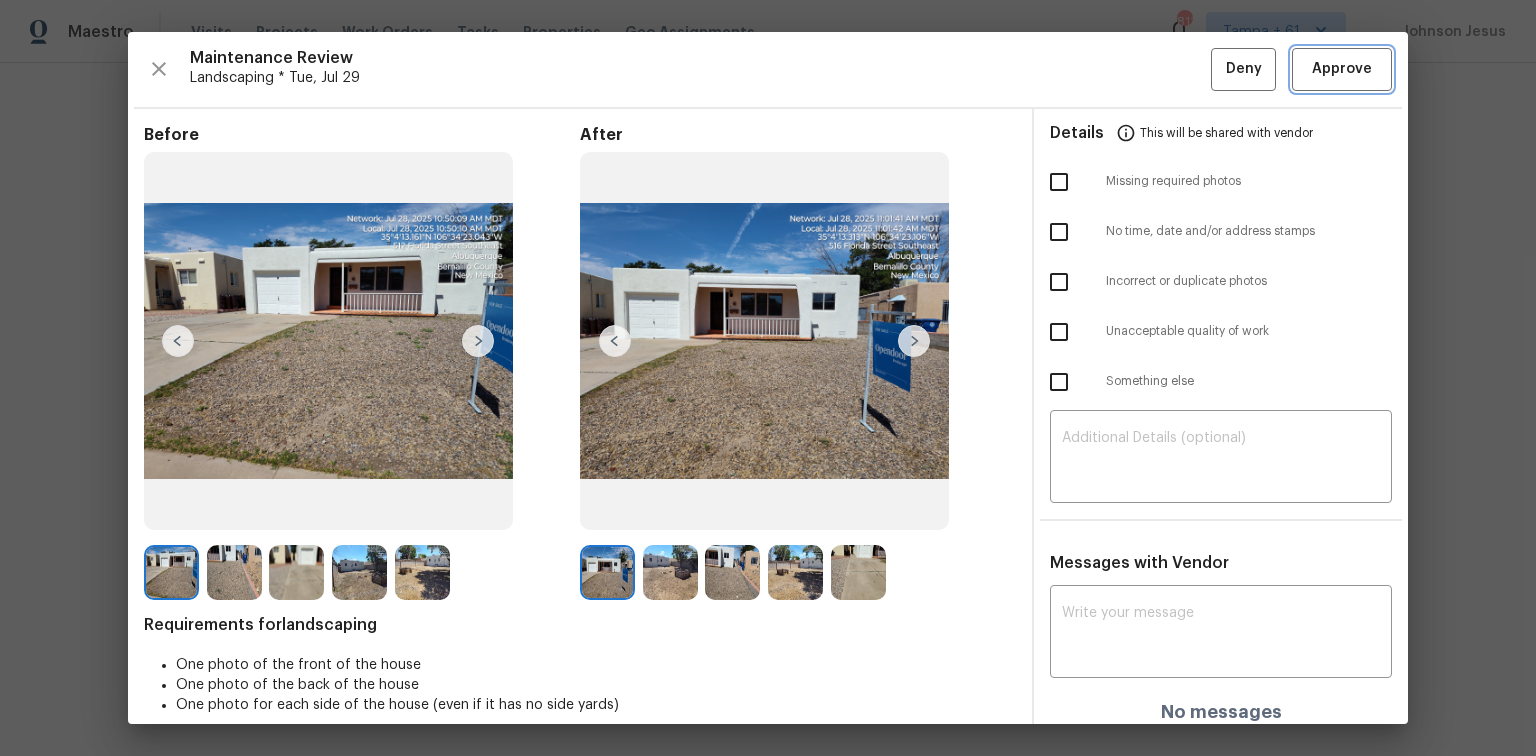 click on "Approve" at bounding box center [1342, 69] 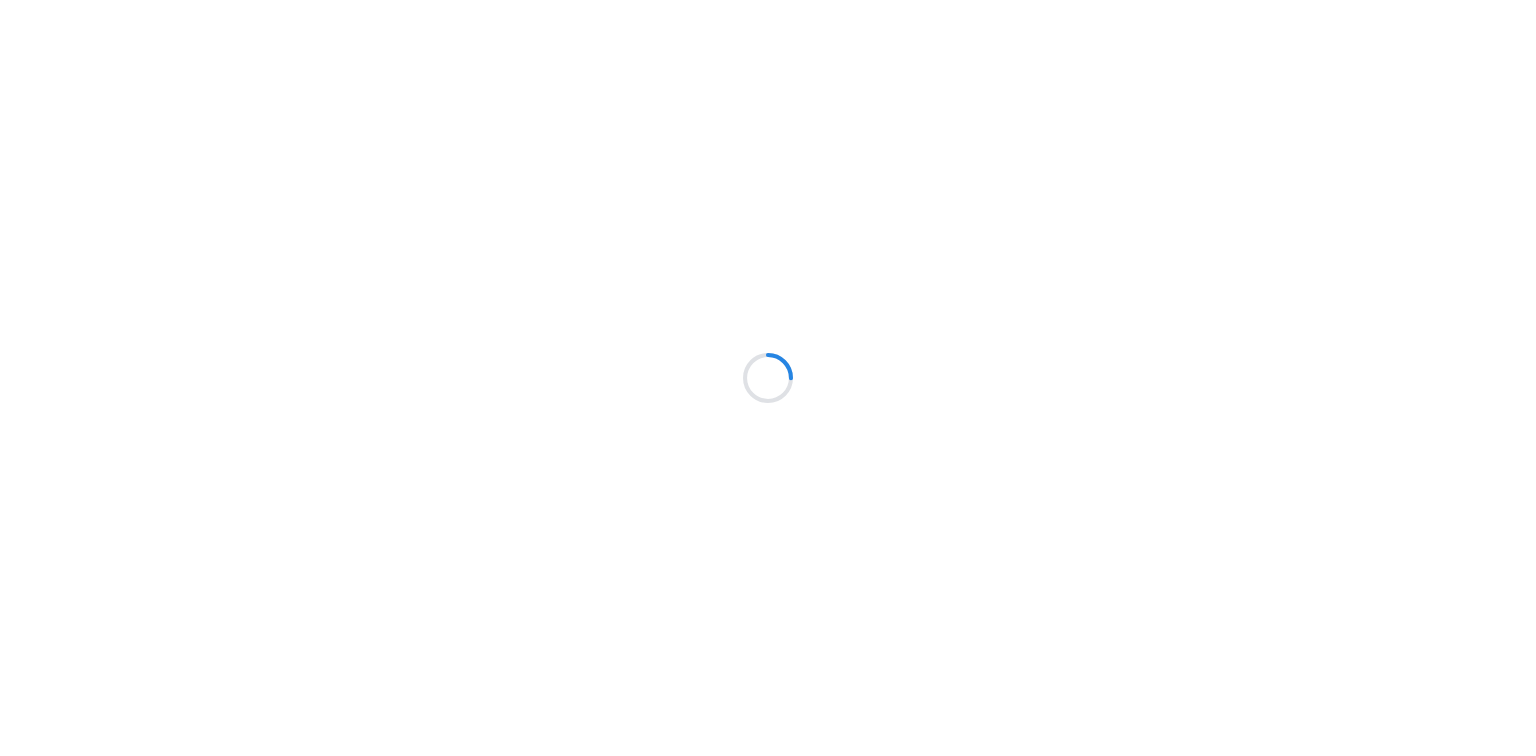 scroll, scrollTop: 0, scrollLeft: 0, axis: both 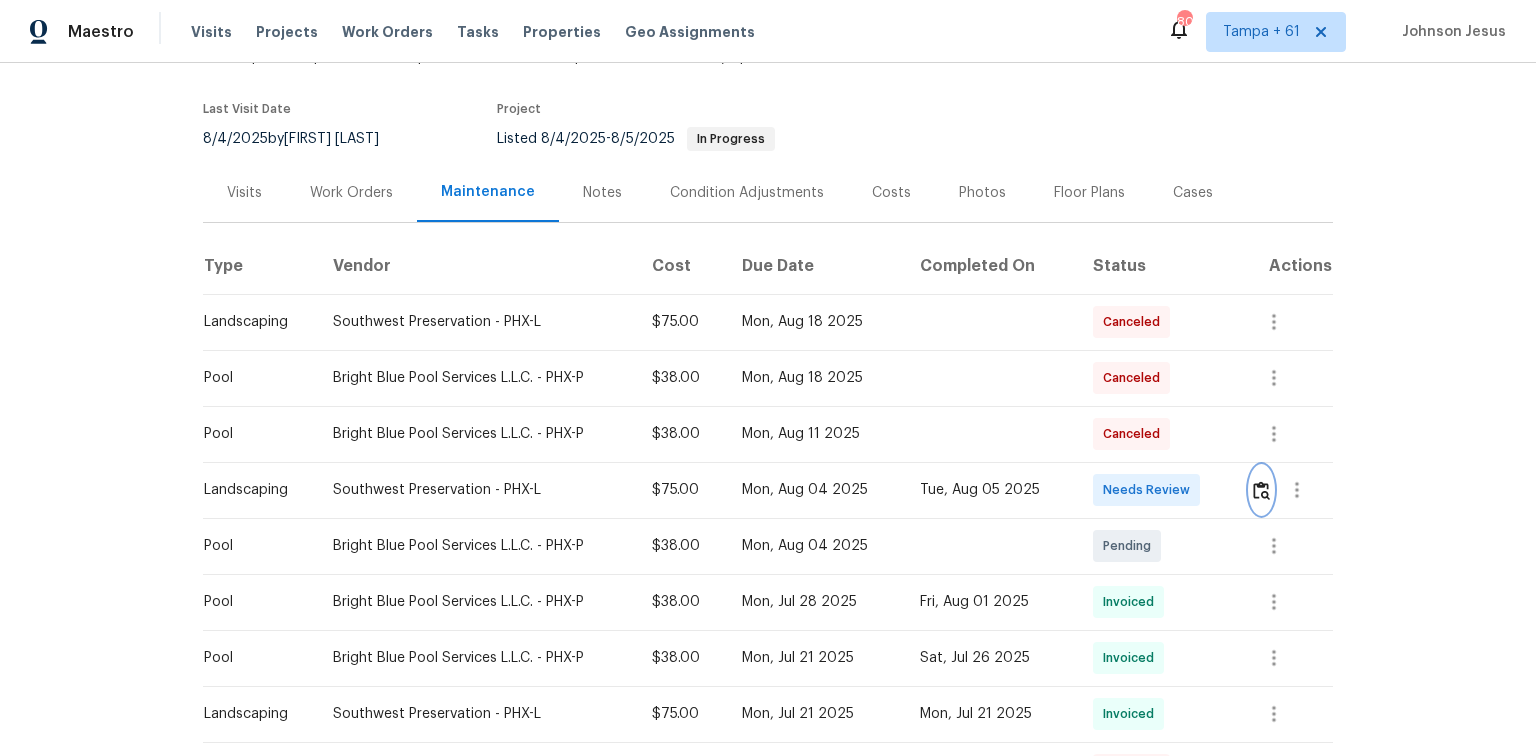 click at bounding box center (1261, 490) 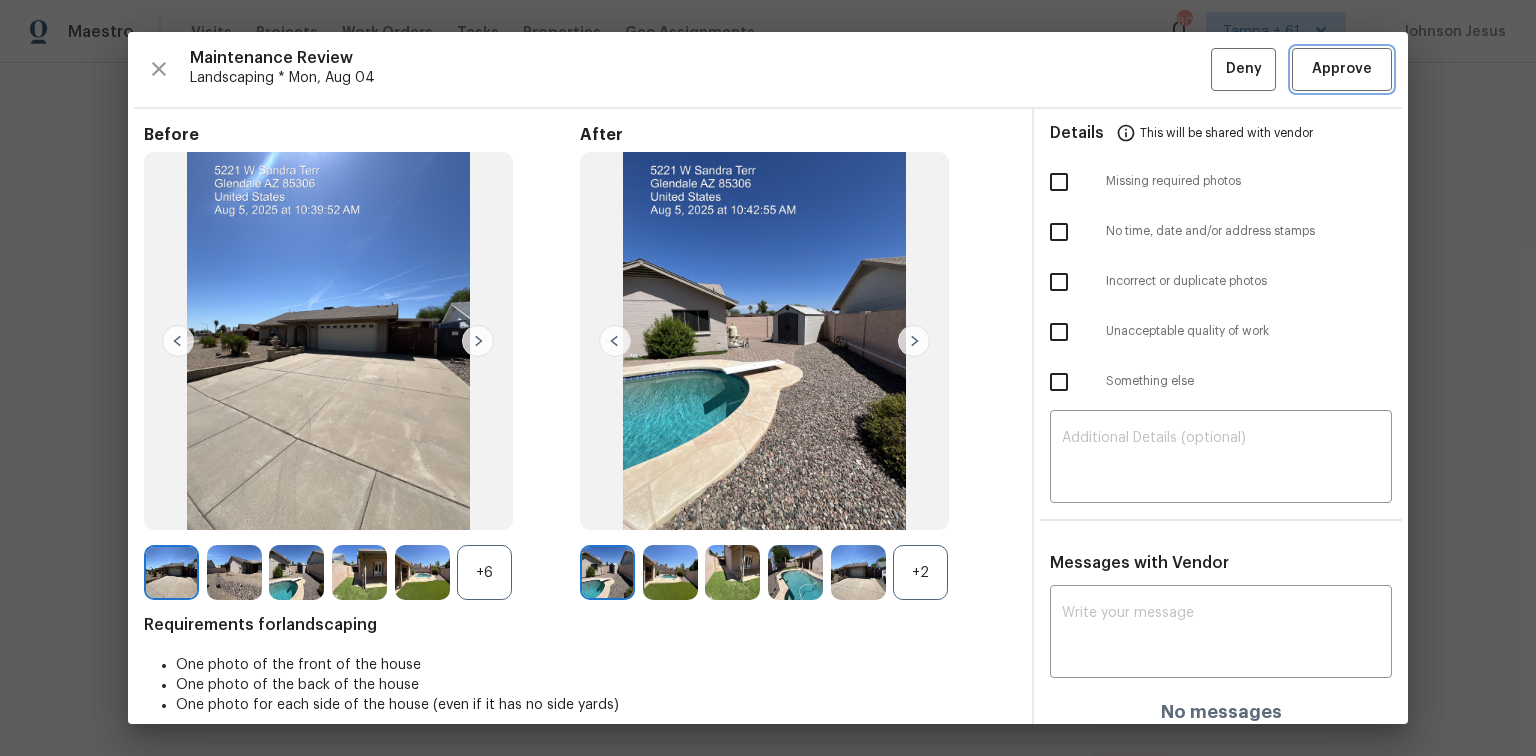 click on "Approve" at bounding box center (1342, 69) 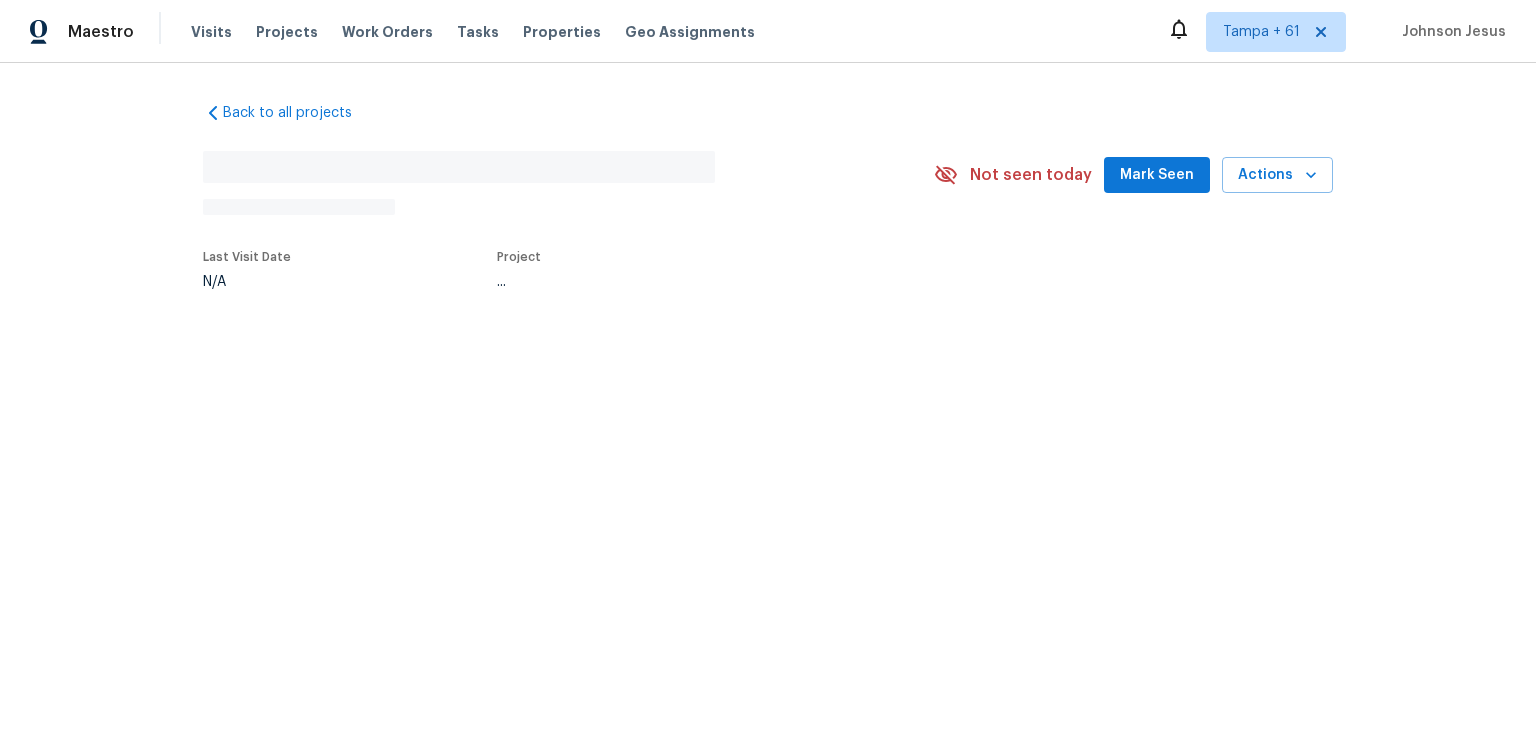 scroll, scrollTop: 0, scrollLeft: 0, axis: both 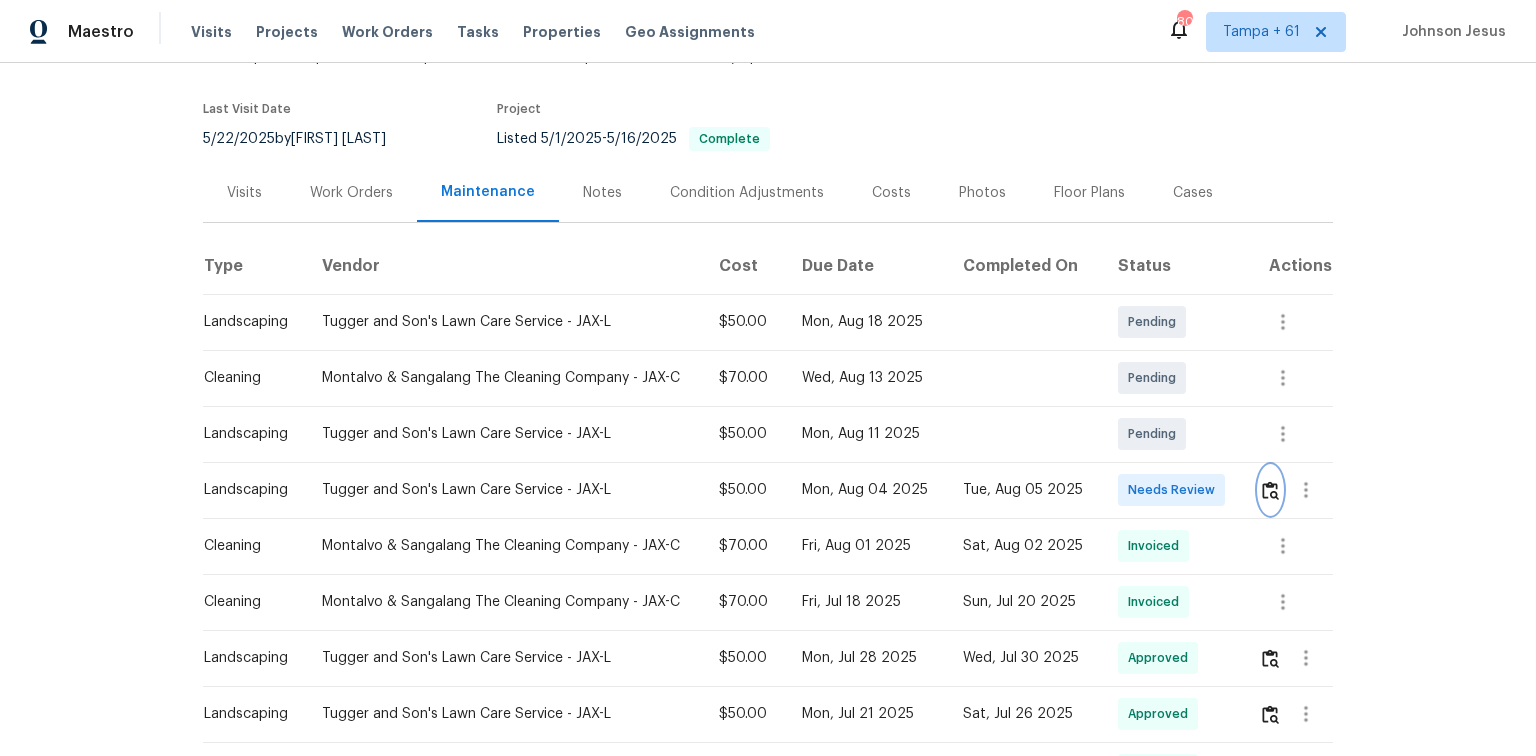 click at bounding box center [1270, 490] 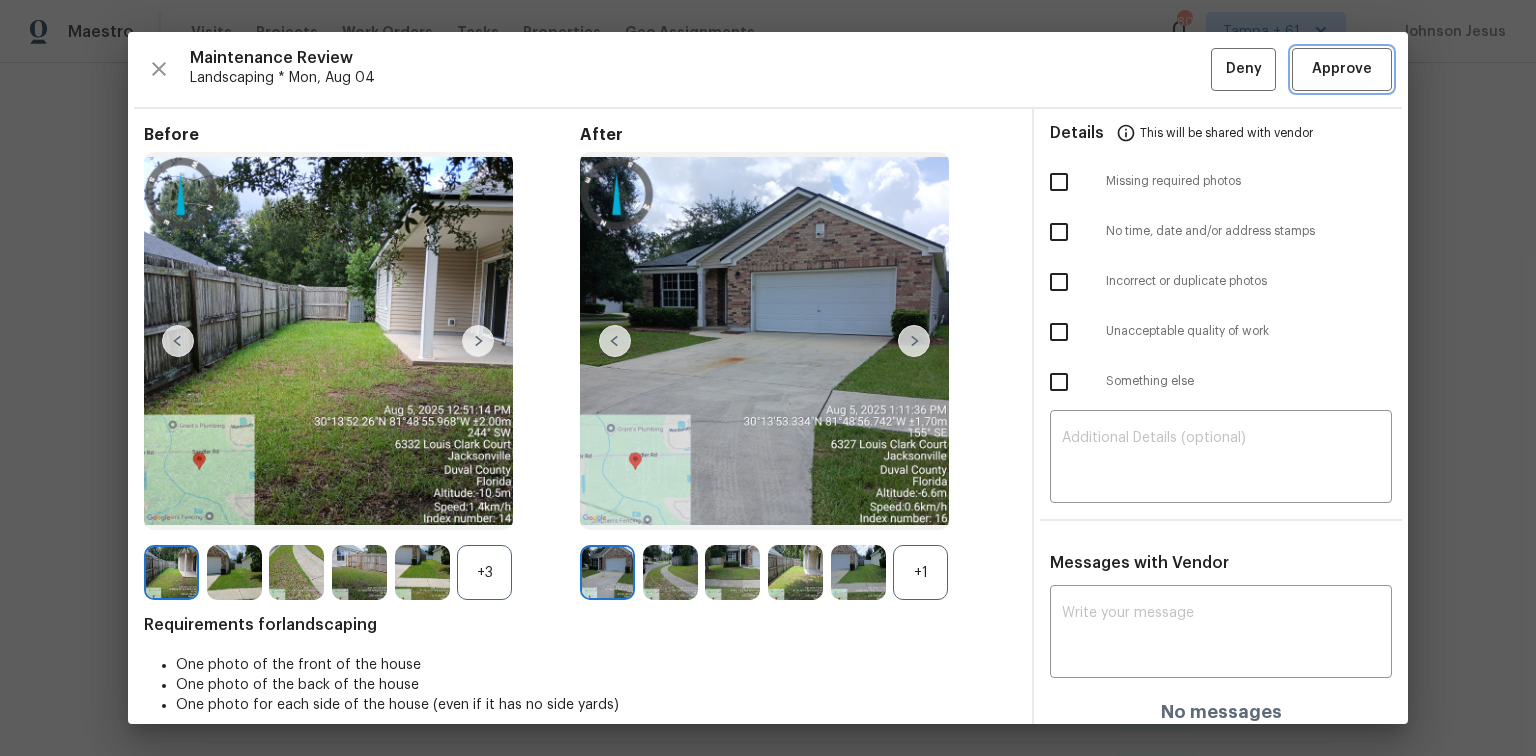 drag, startPoint x: 1351, startPoint y: 76, endPoint x: 1351, endPoint y: 59, distance: 17 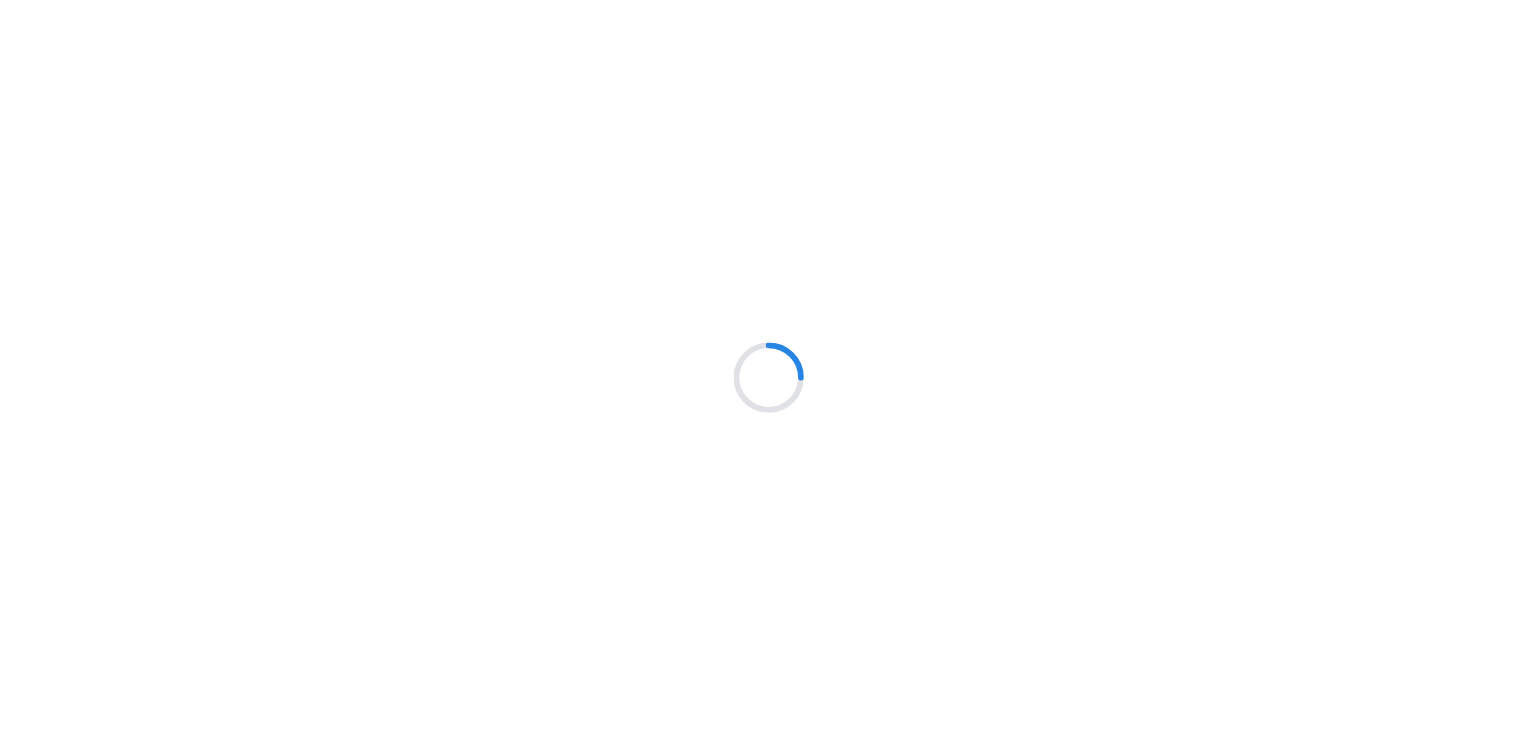 scroll, scrollTop: 0, scrollLeft: 0, axis: both 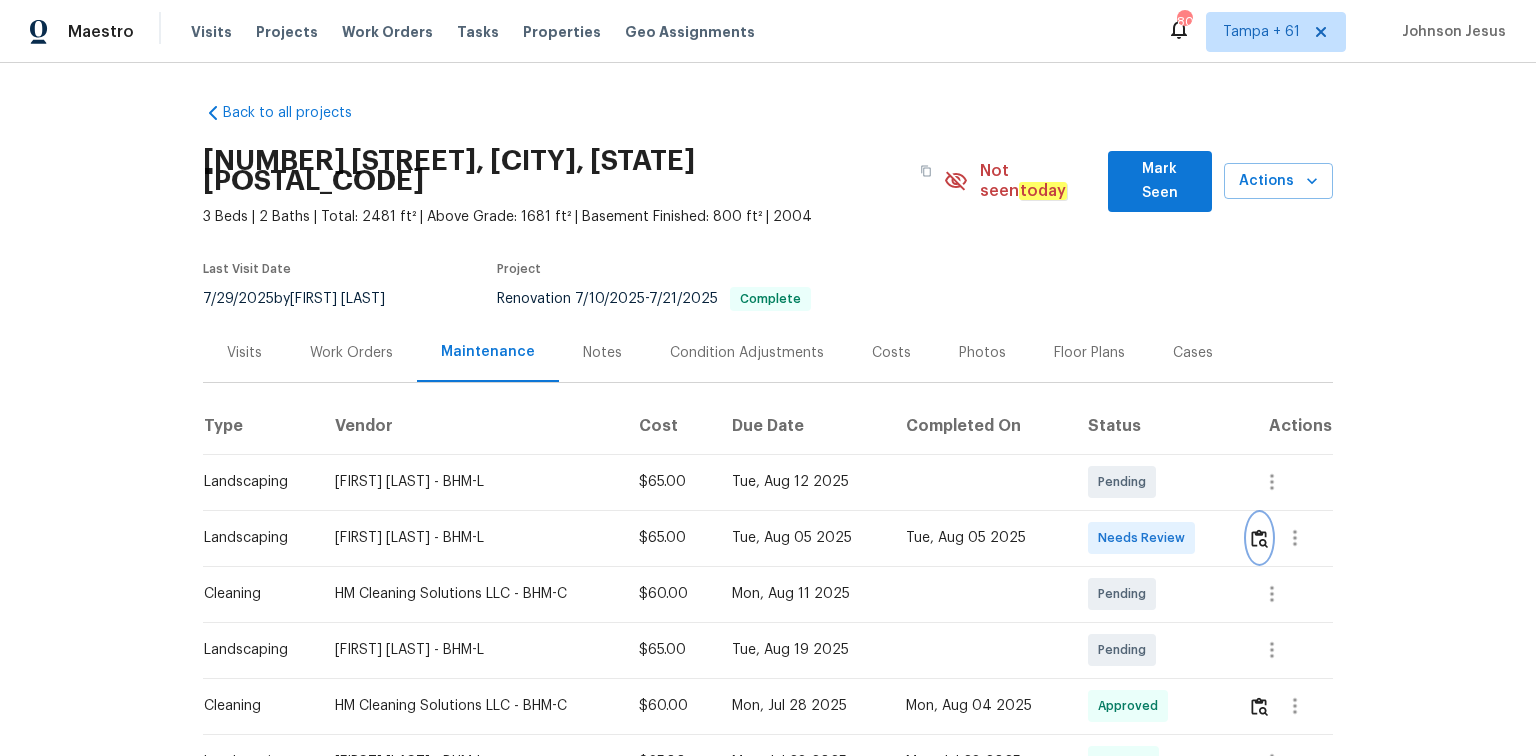 click at bounding box center [1259, 538] 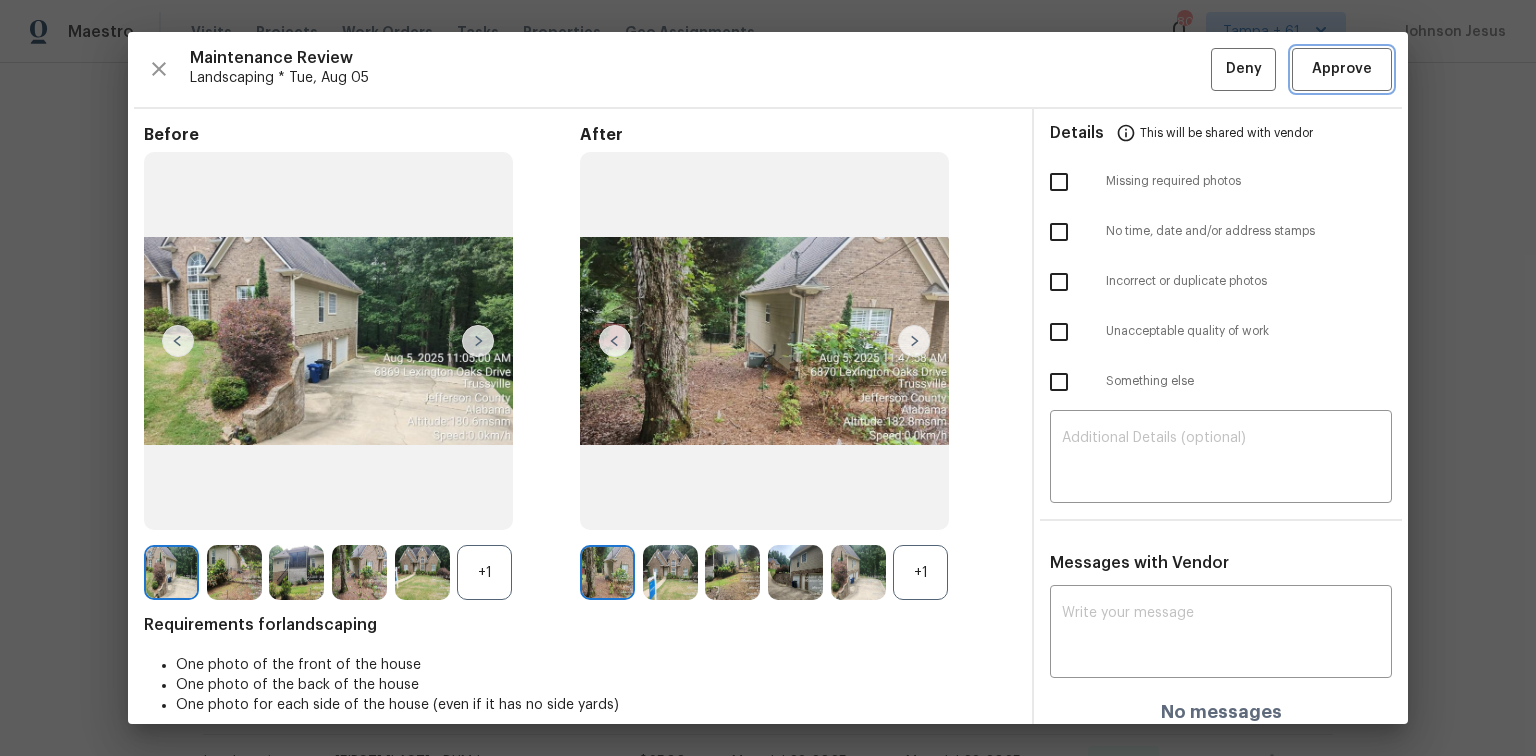 click on "Approve" at bounding box center (1342, 69) 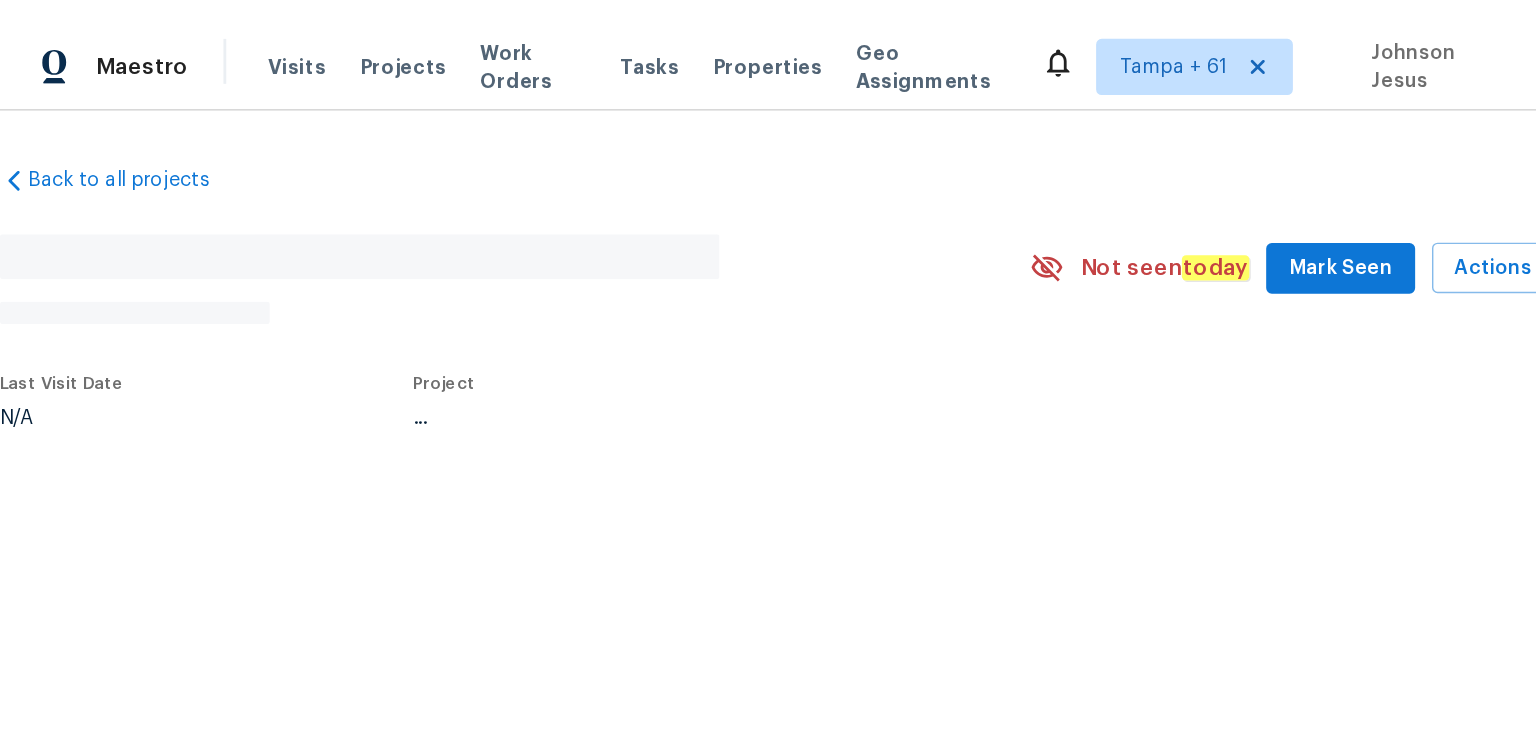 scroll, scrollTop: 0, scrollLeft: 0, axis: both 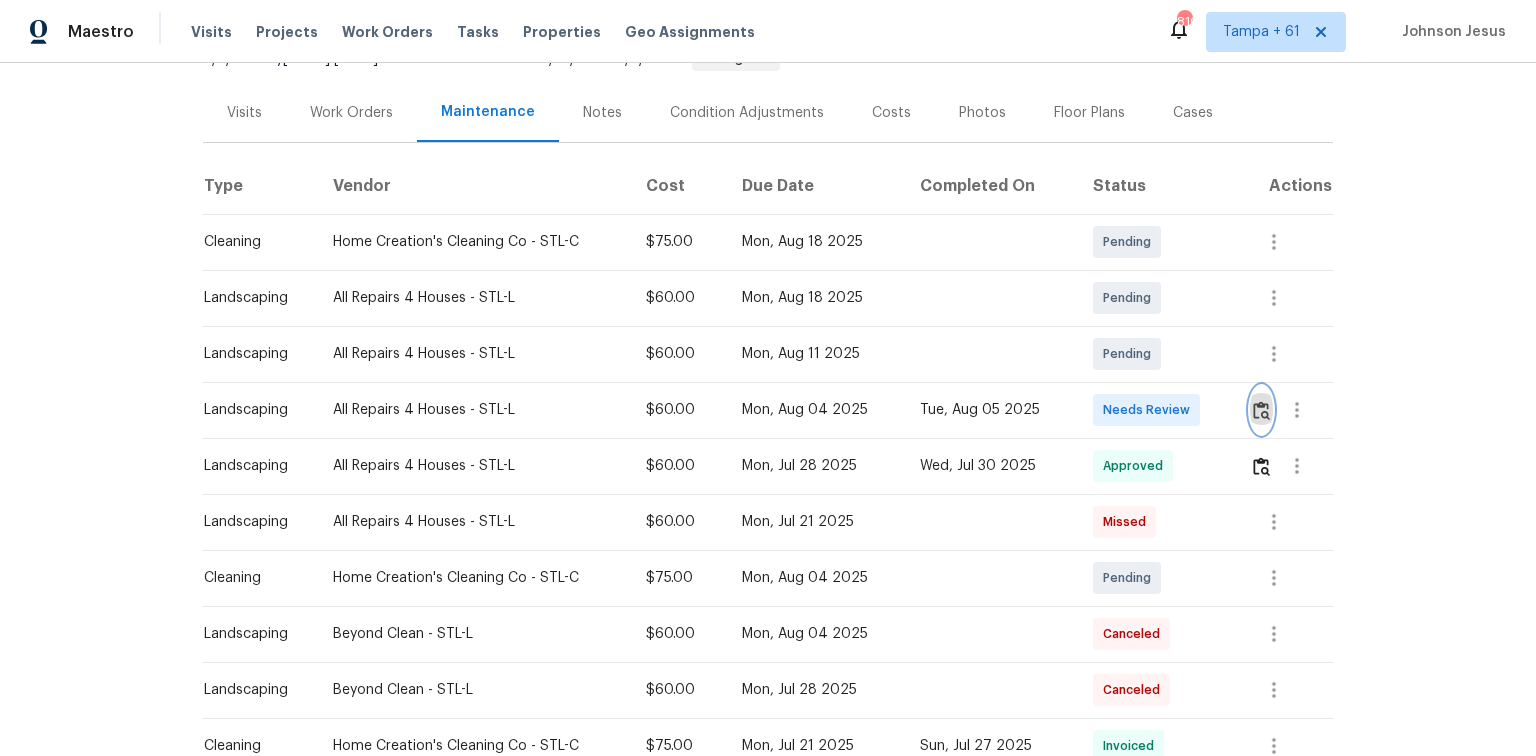 click at bounding box center [1261, 410] 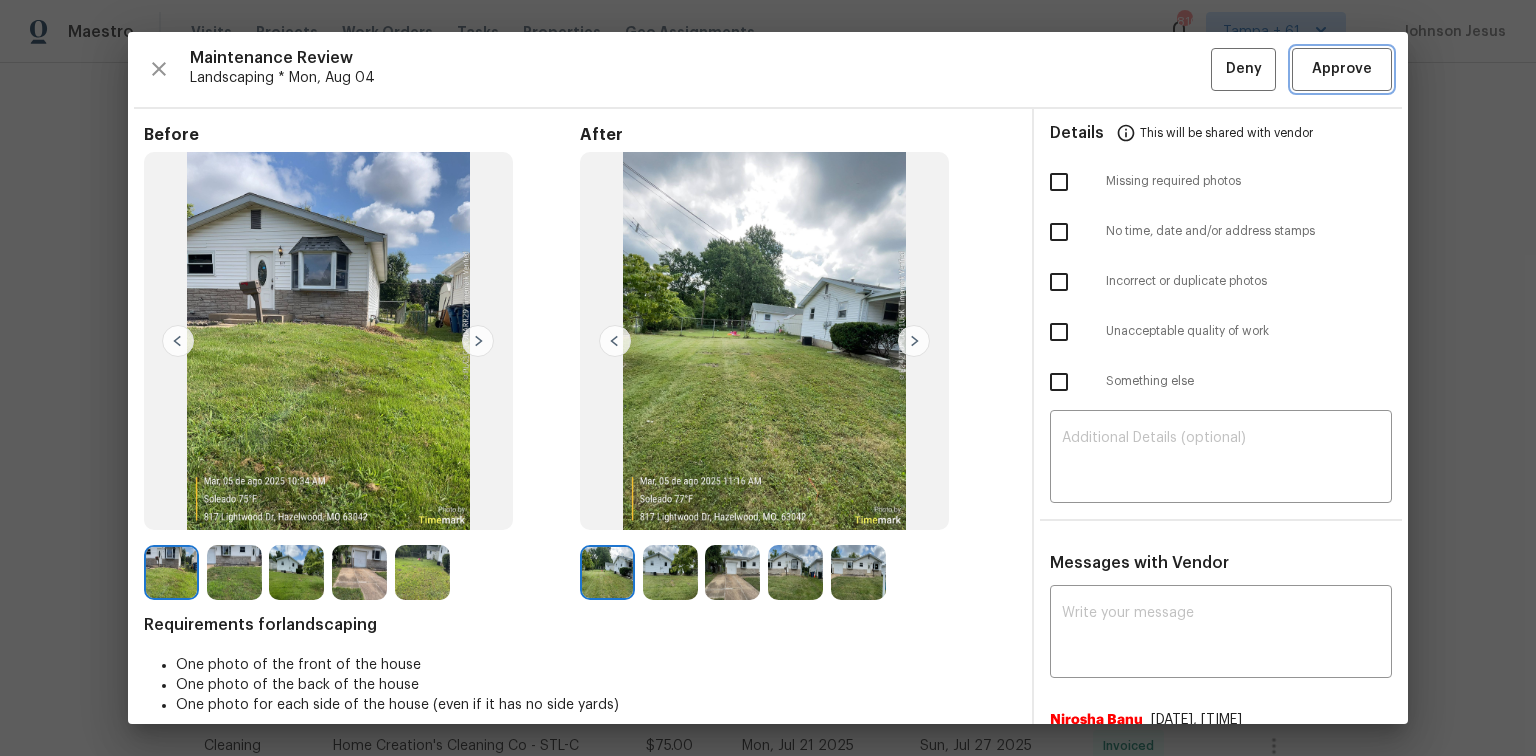 click on "Approve" at bounding box center (1342, 69) 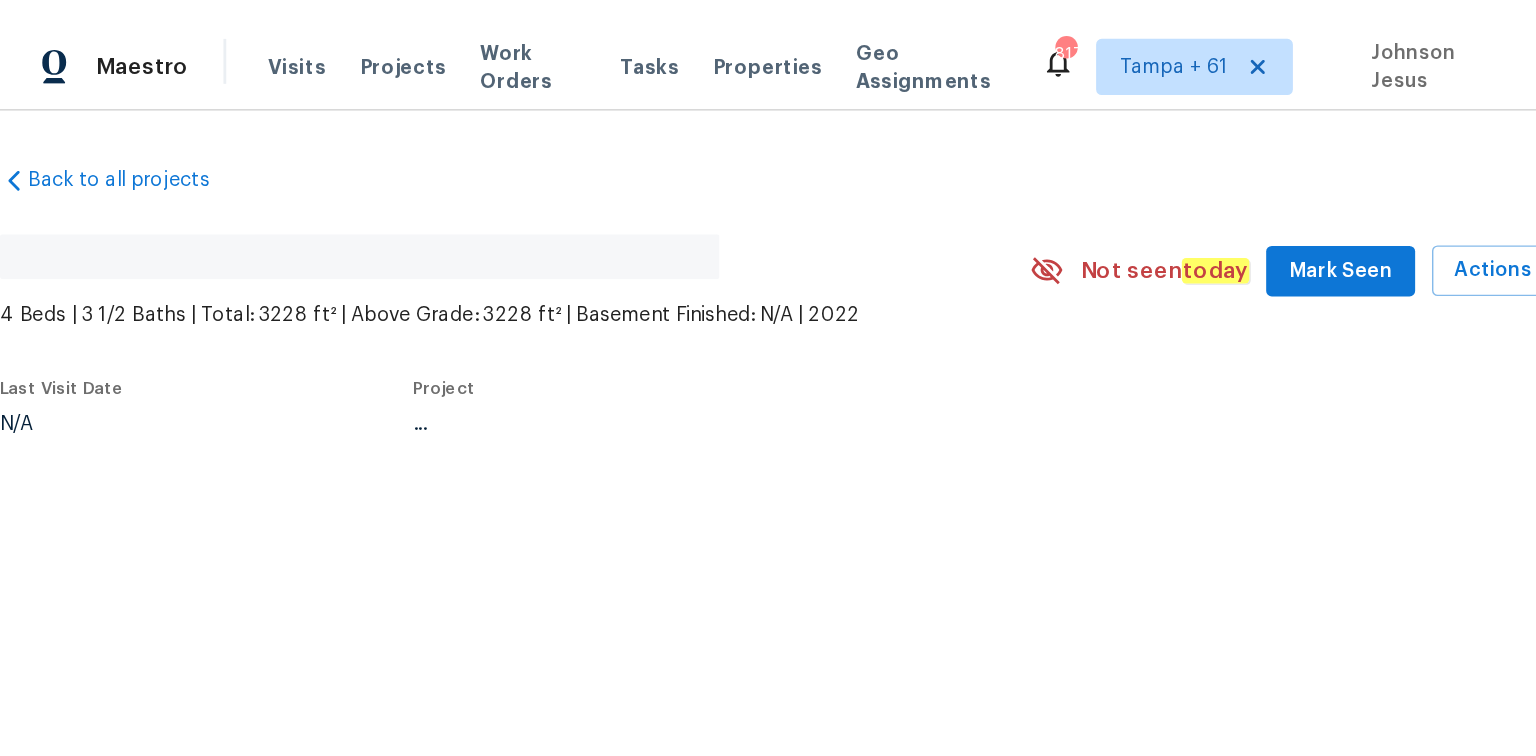 scroll, scrollTop: 0, scrollLeft: 0, axis: both 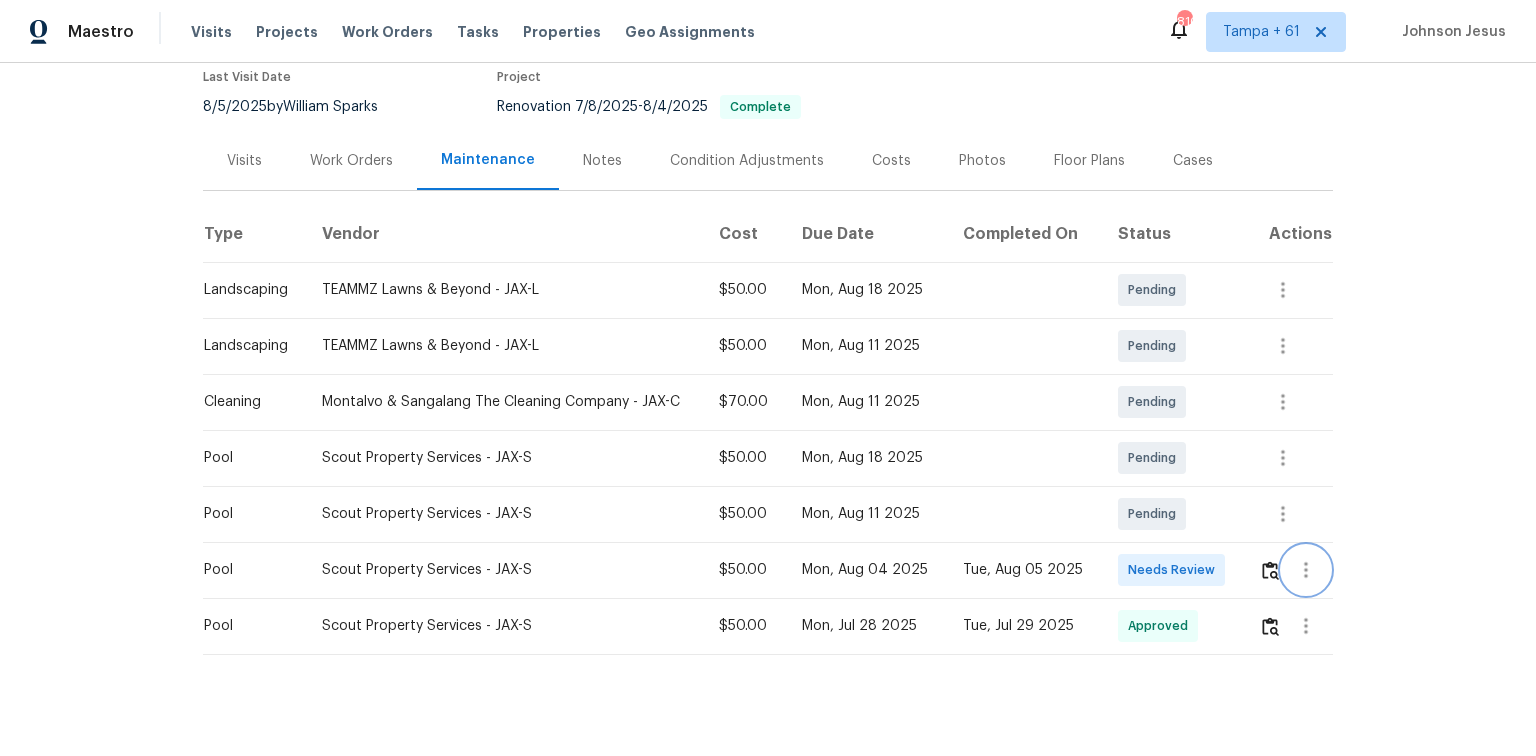 click at bounding box center [1306, 570] 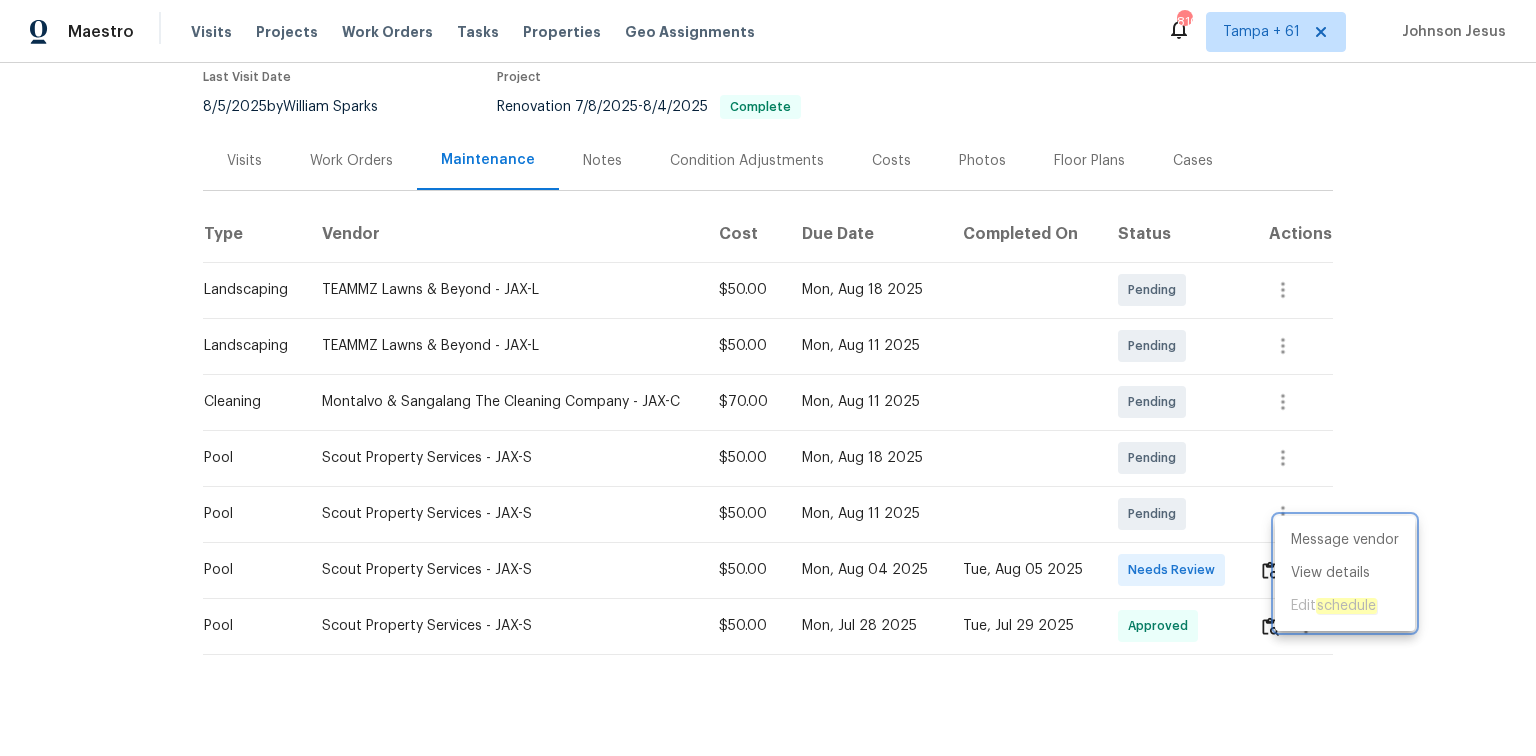 click at bounding box center (768, 378) 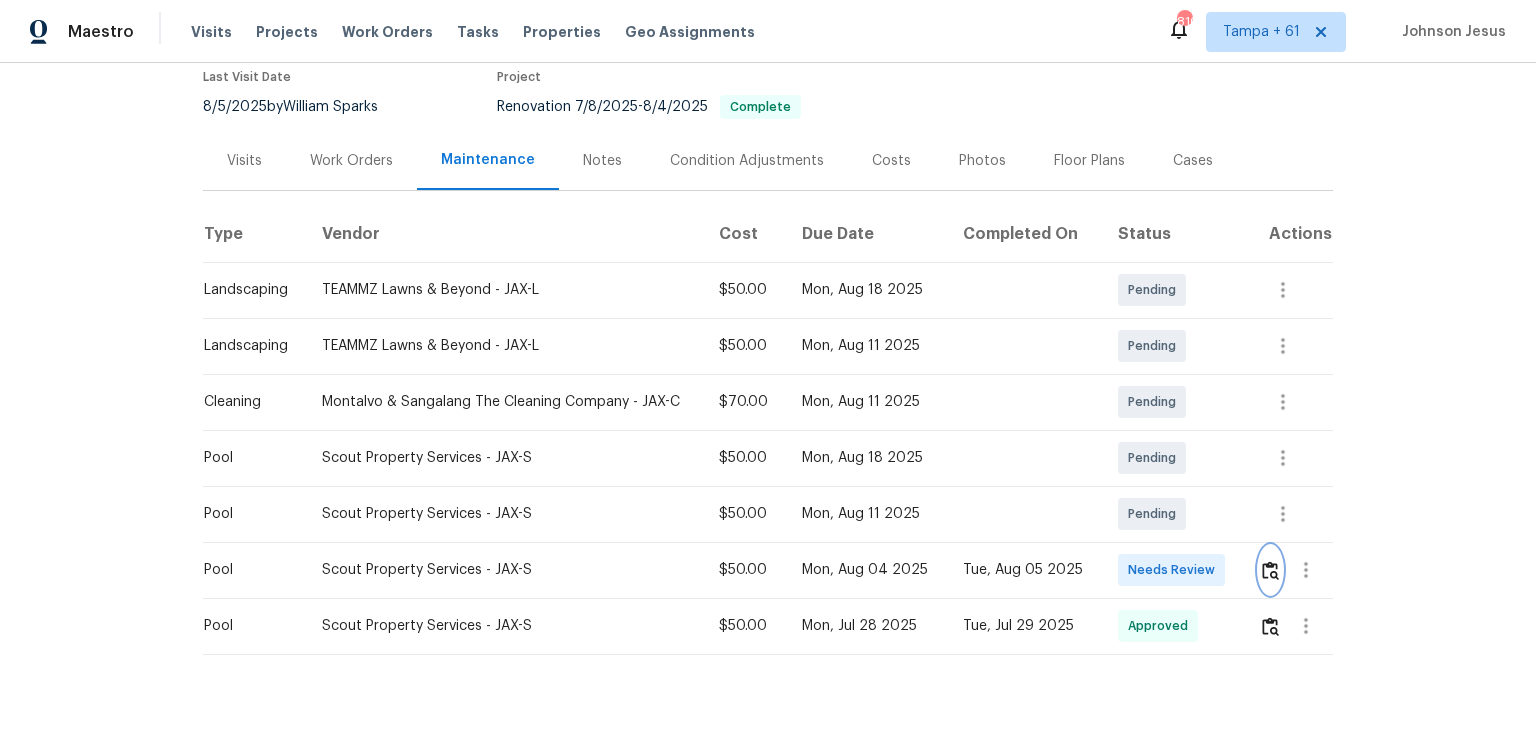 click at bounding box center [1270, 570] 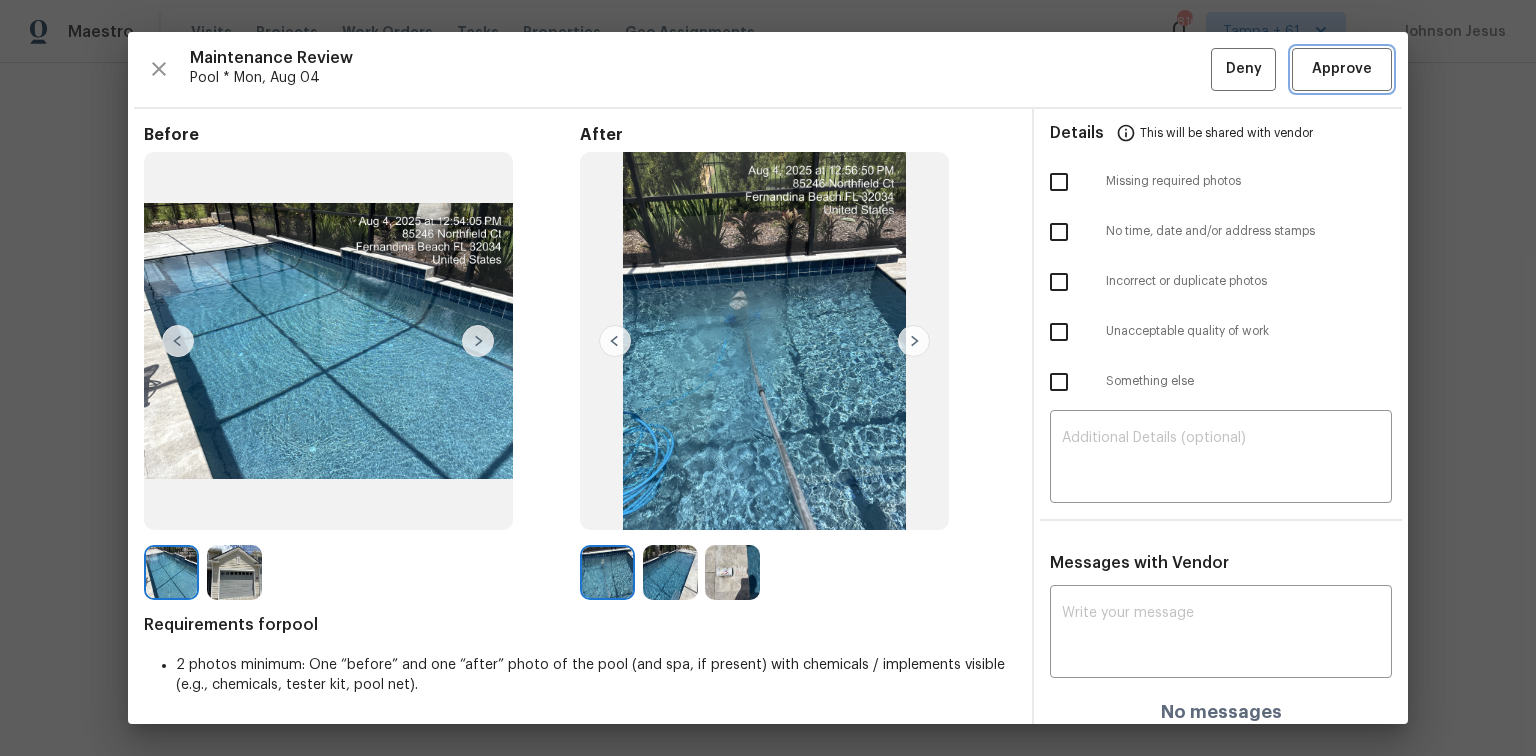 click on "Approve" at bounding box center [1342, 69] 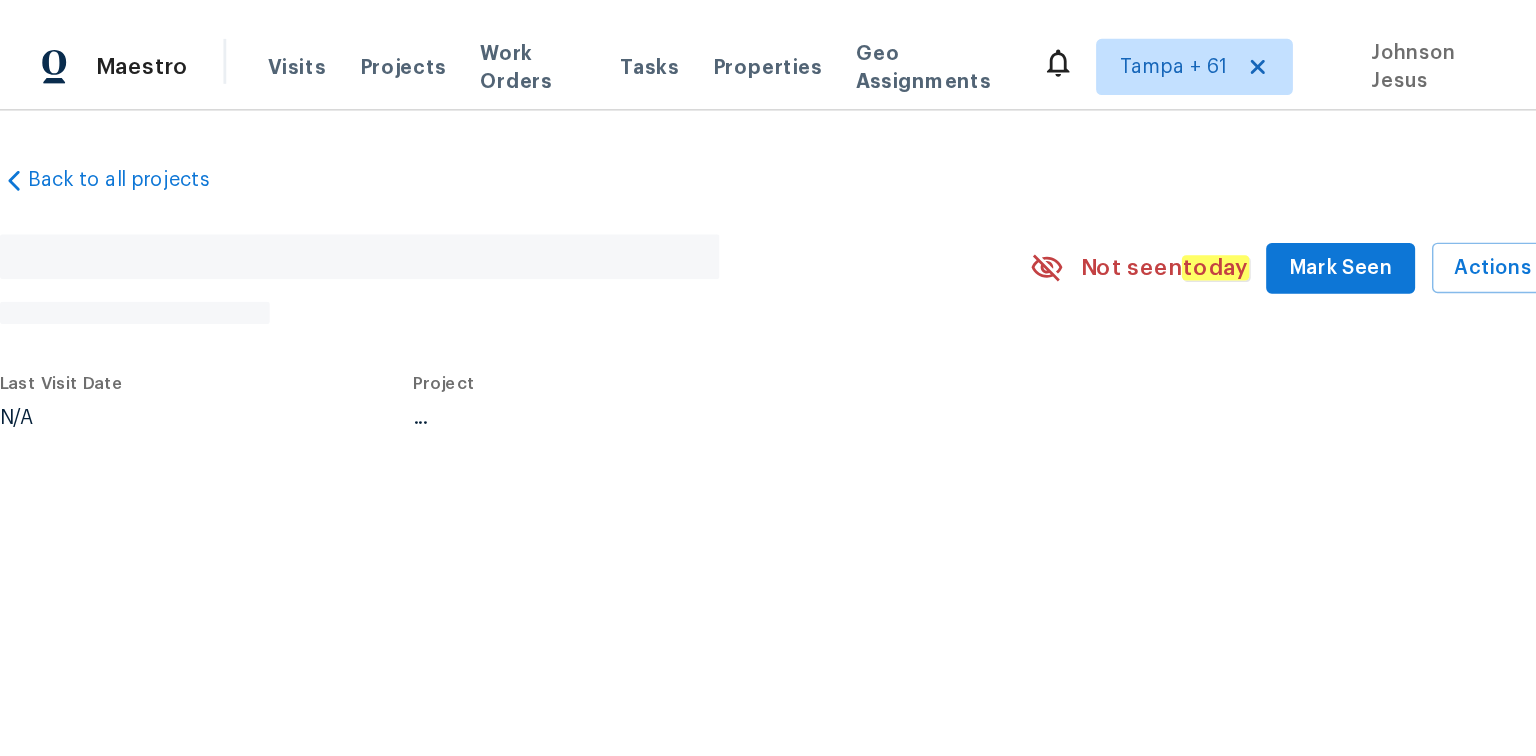 scroll, scrollTop: 0, scrollLeft: 0, axis: both 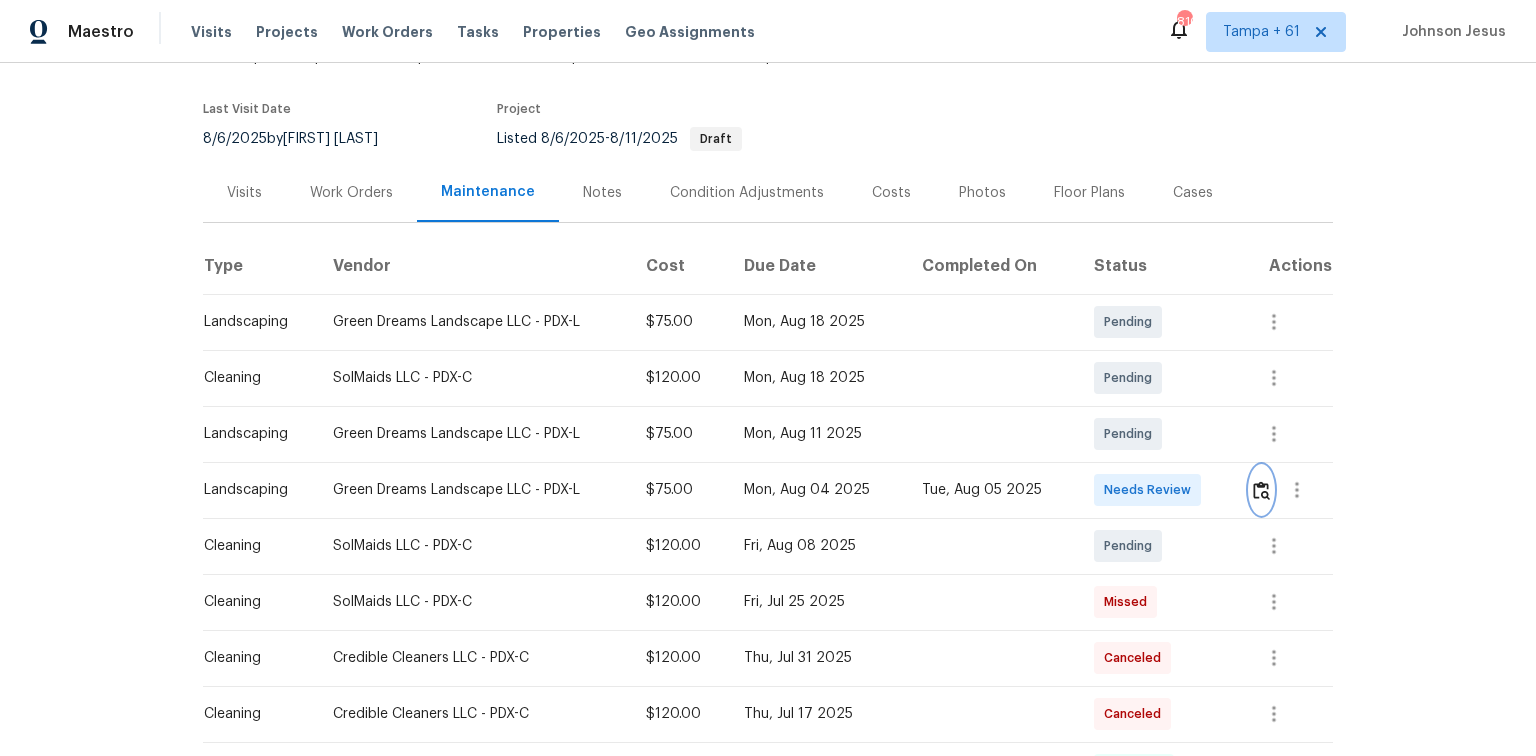 click at bounding box center [1261, 490] 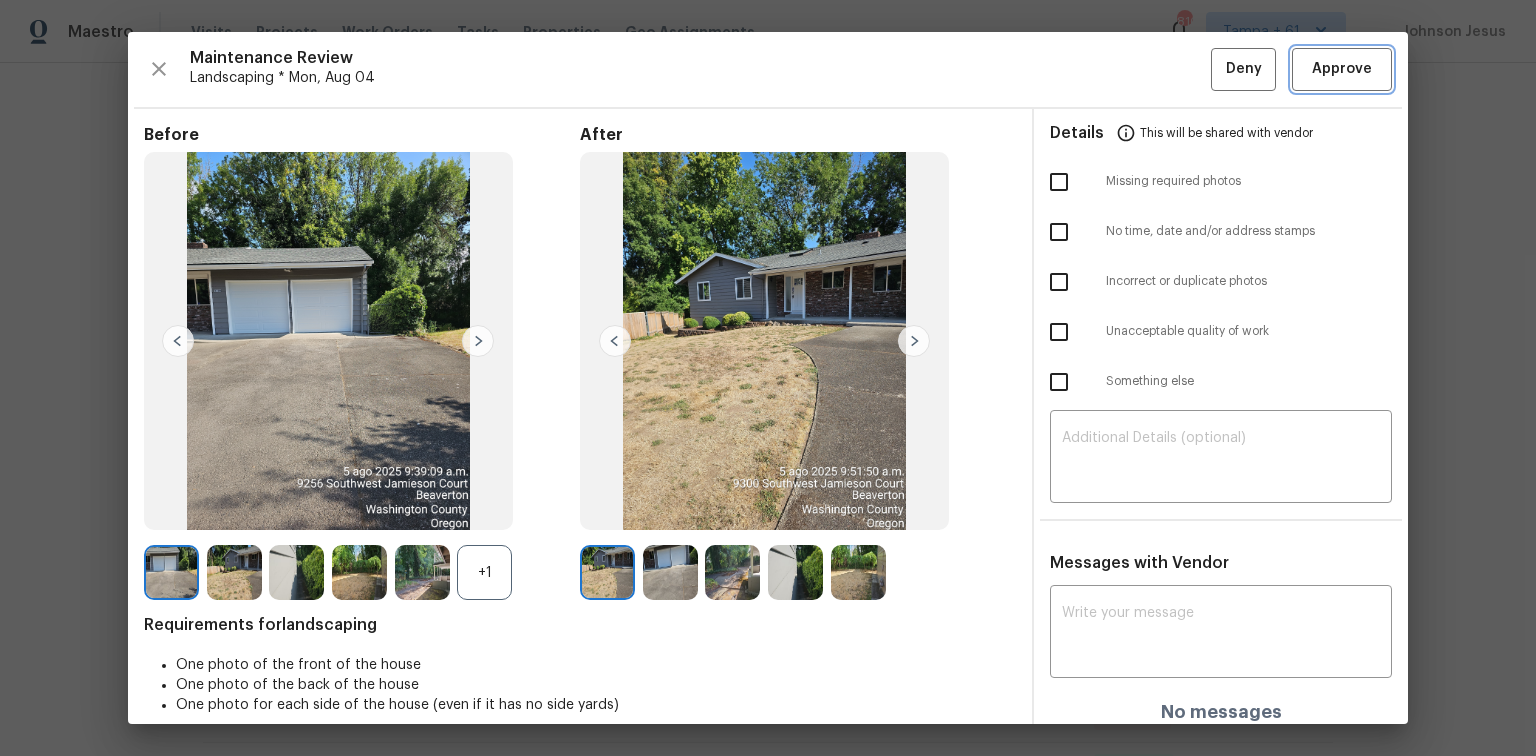 click on "Approve" at bounding box center (1342, 69) 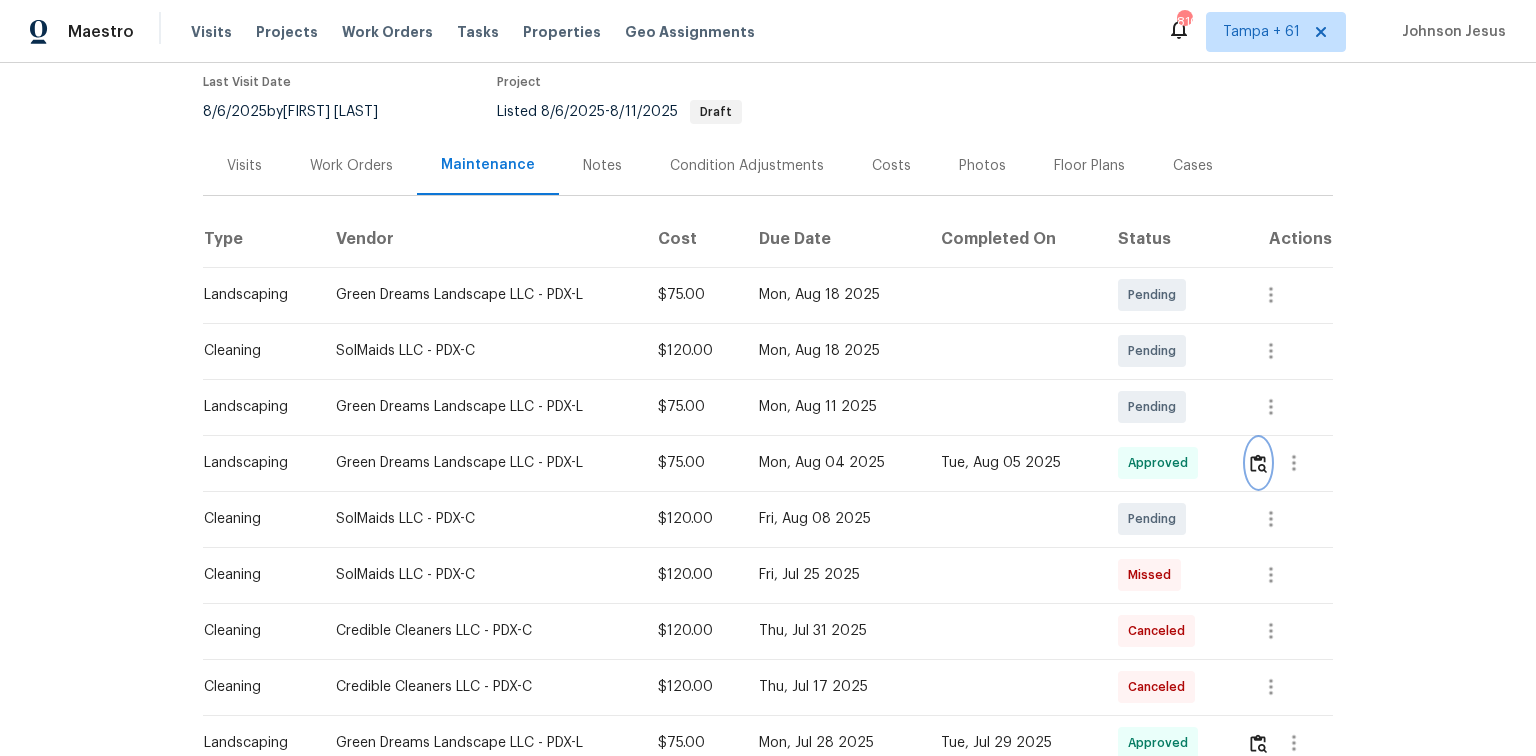 scroll, scrollTop: 160, scrollLeft: 0, axis: vertical 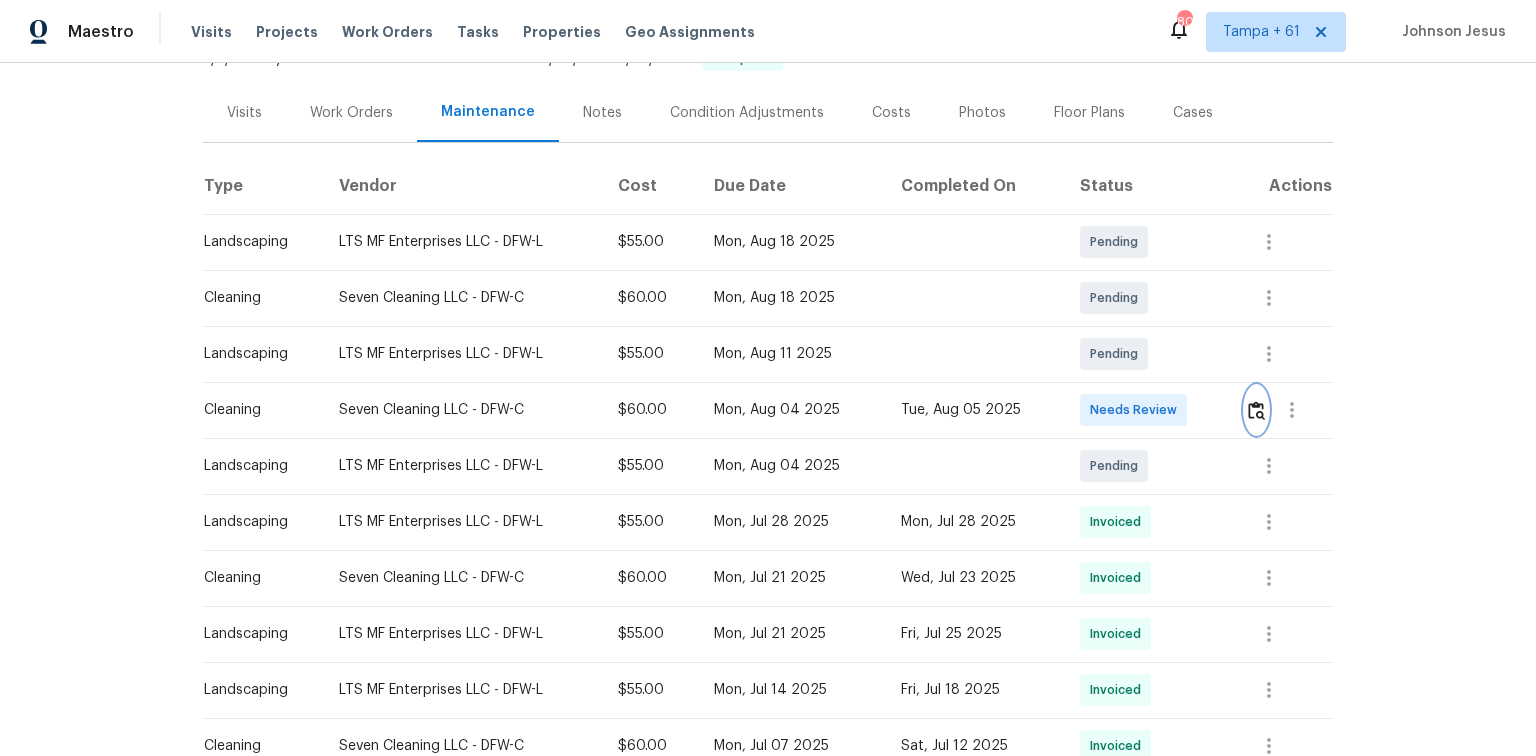 click at bounding box center (1256, 410) 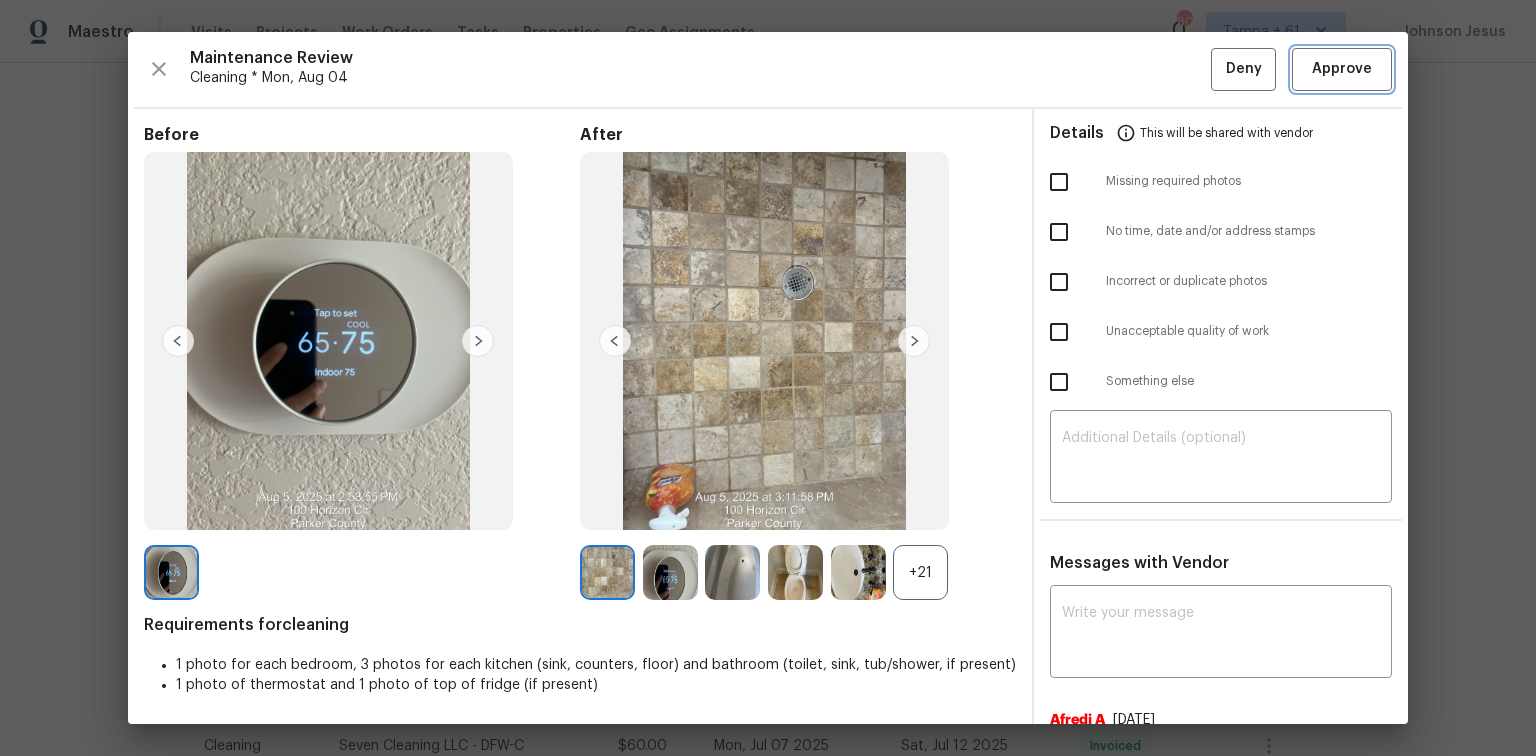 click on "Approve" at bounding box center [1342, 69] 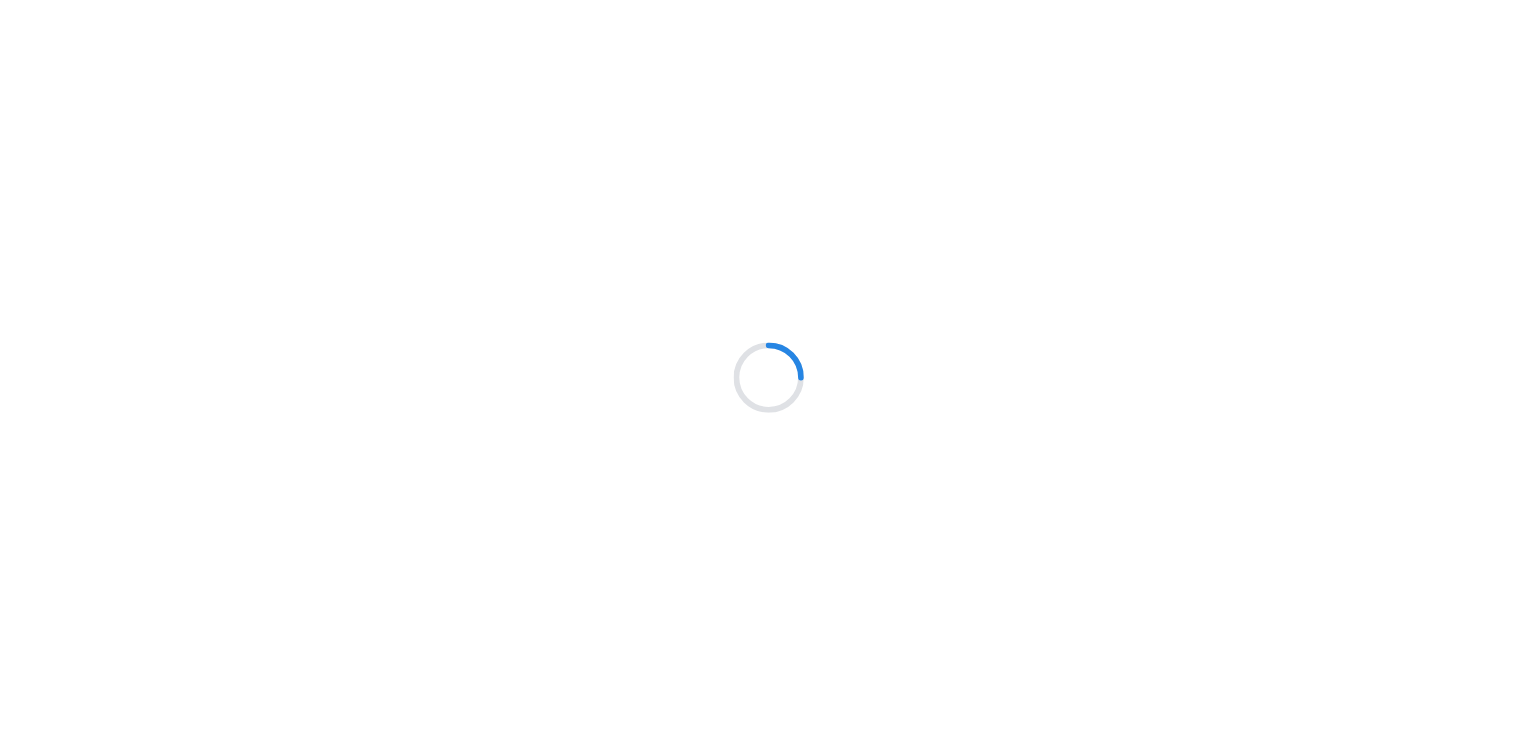 scroll, scrollTop: 0, scrollLeft: 0, axis: both 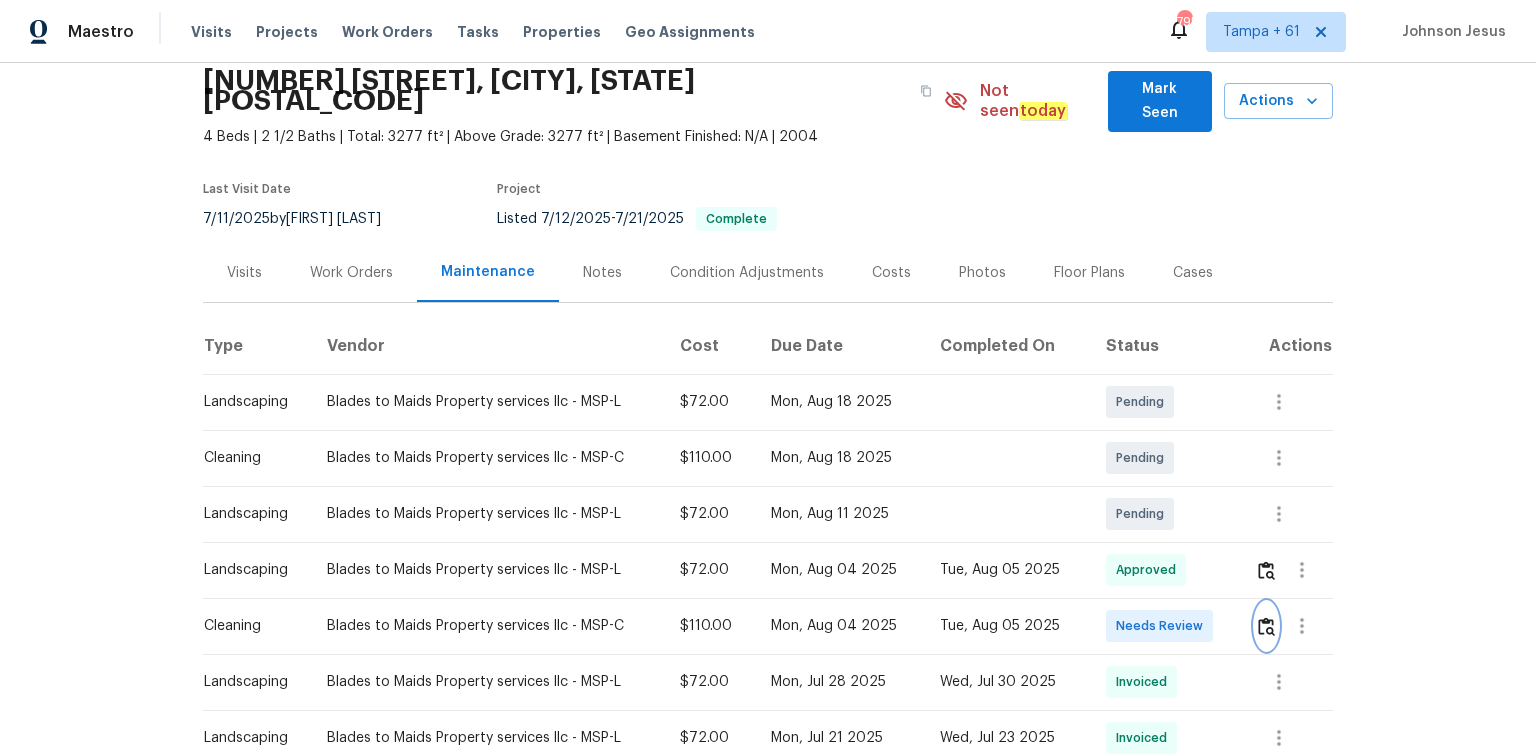 click at bounding box center [1266, 626] 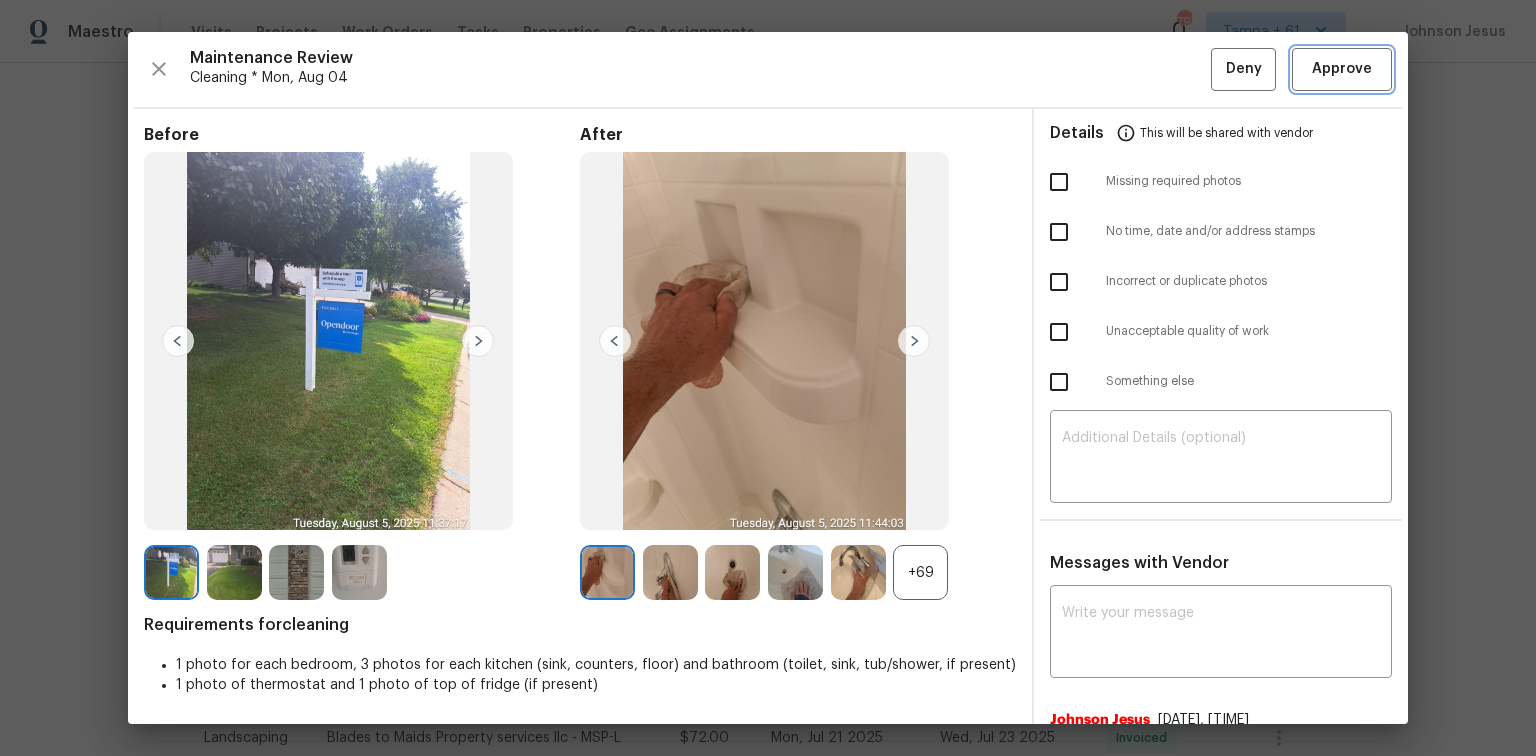click on "Approve" at bounding box center [1342, 69] 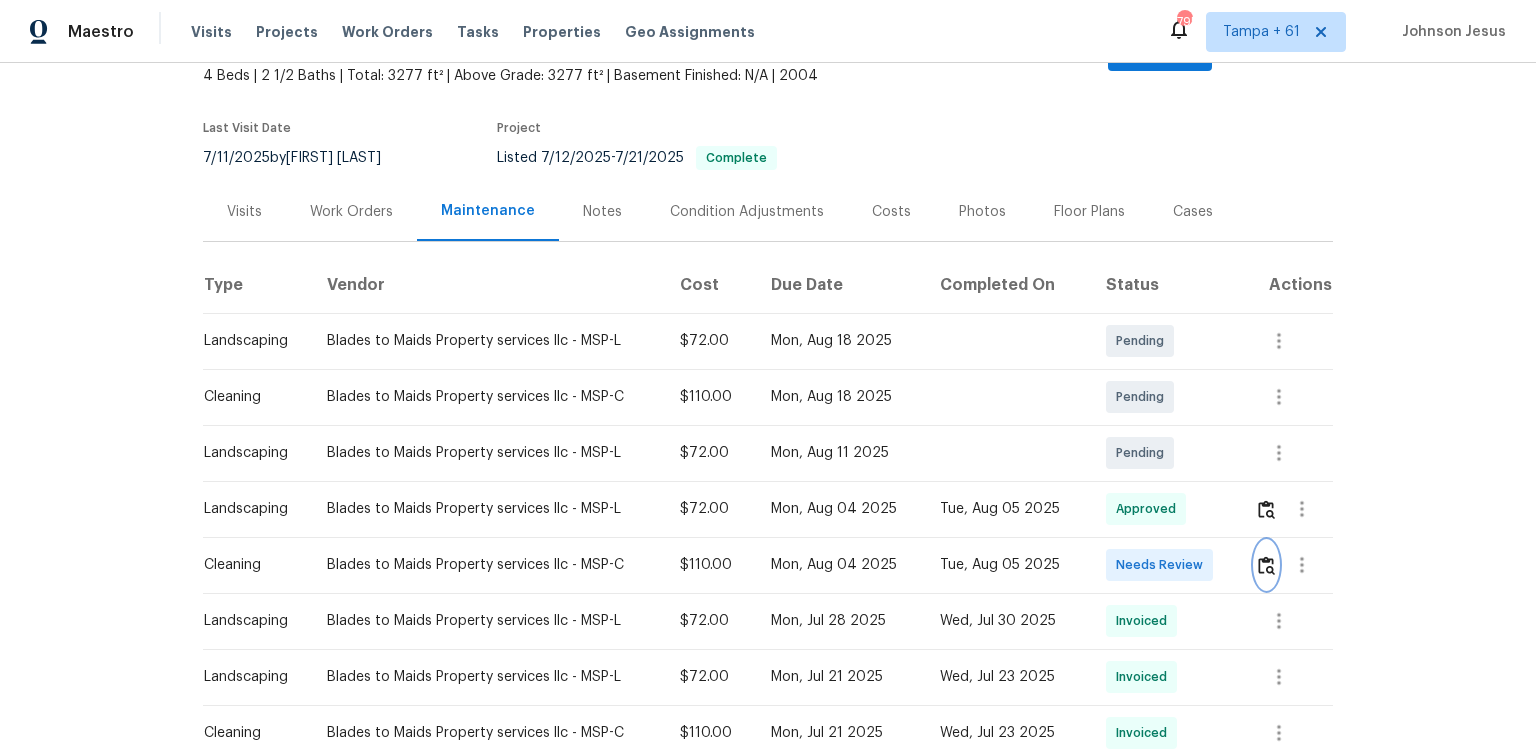 scroll, scrollTop: 160, scrollLeft: 0, axis: vertical 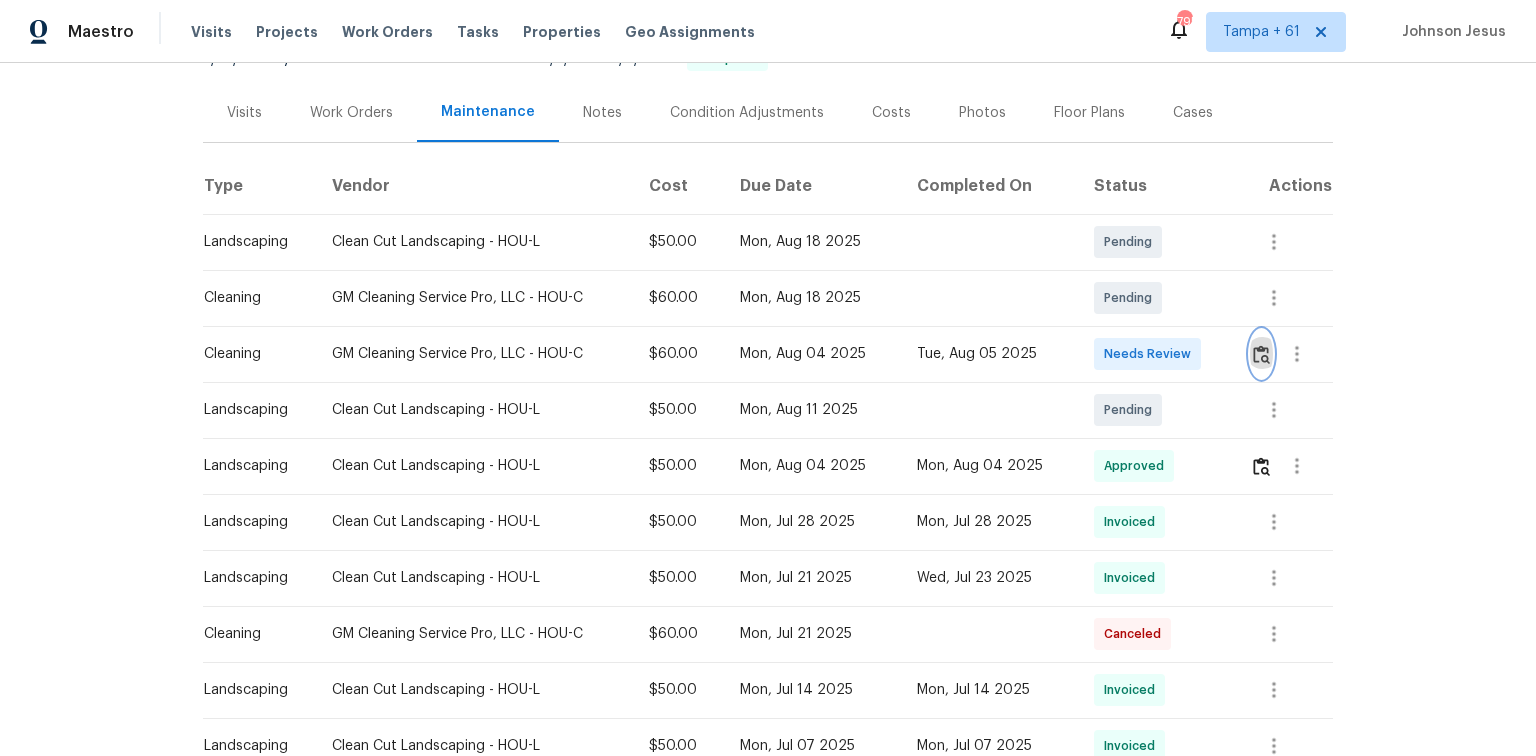 click at bounding box center [1261, 354] 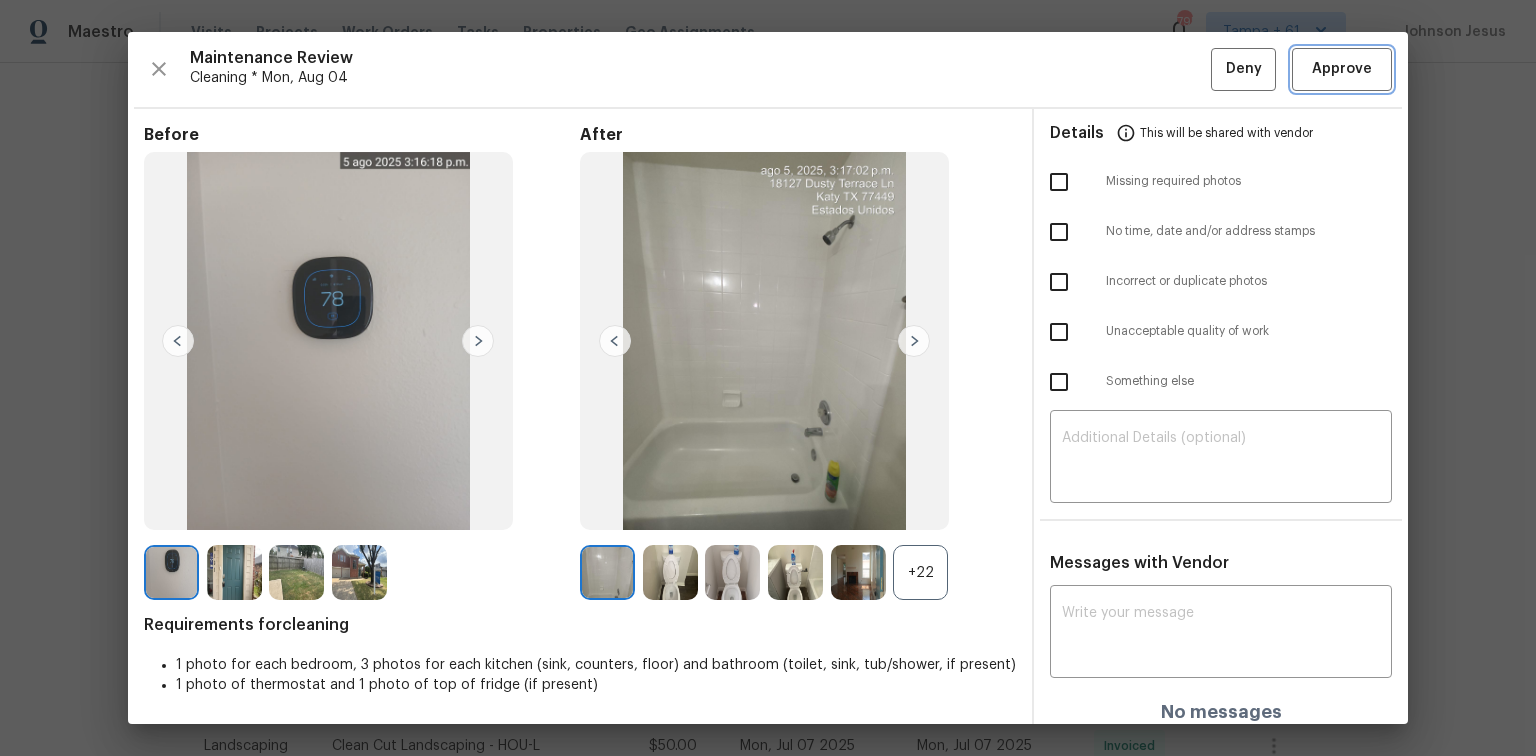 click on "Approve" at bounding box center (1342, 69) 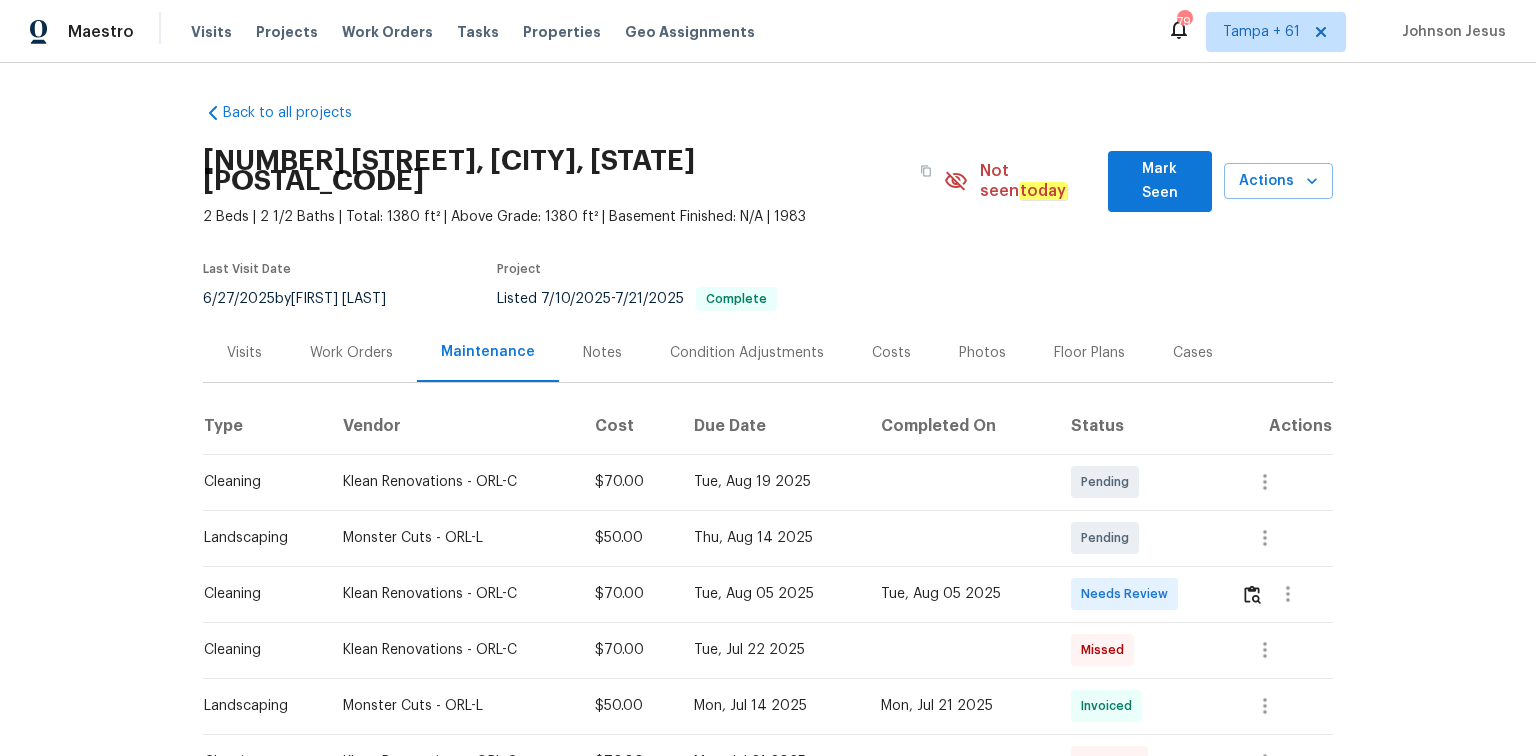 scroll, scrollTop: 0, scrollLeft: 0, axis: both 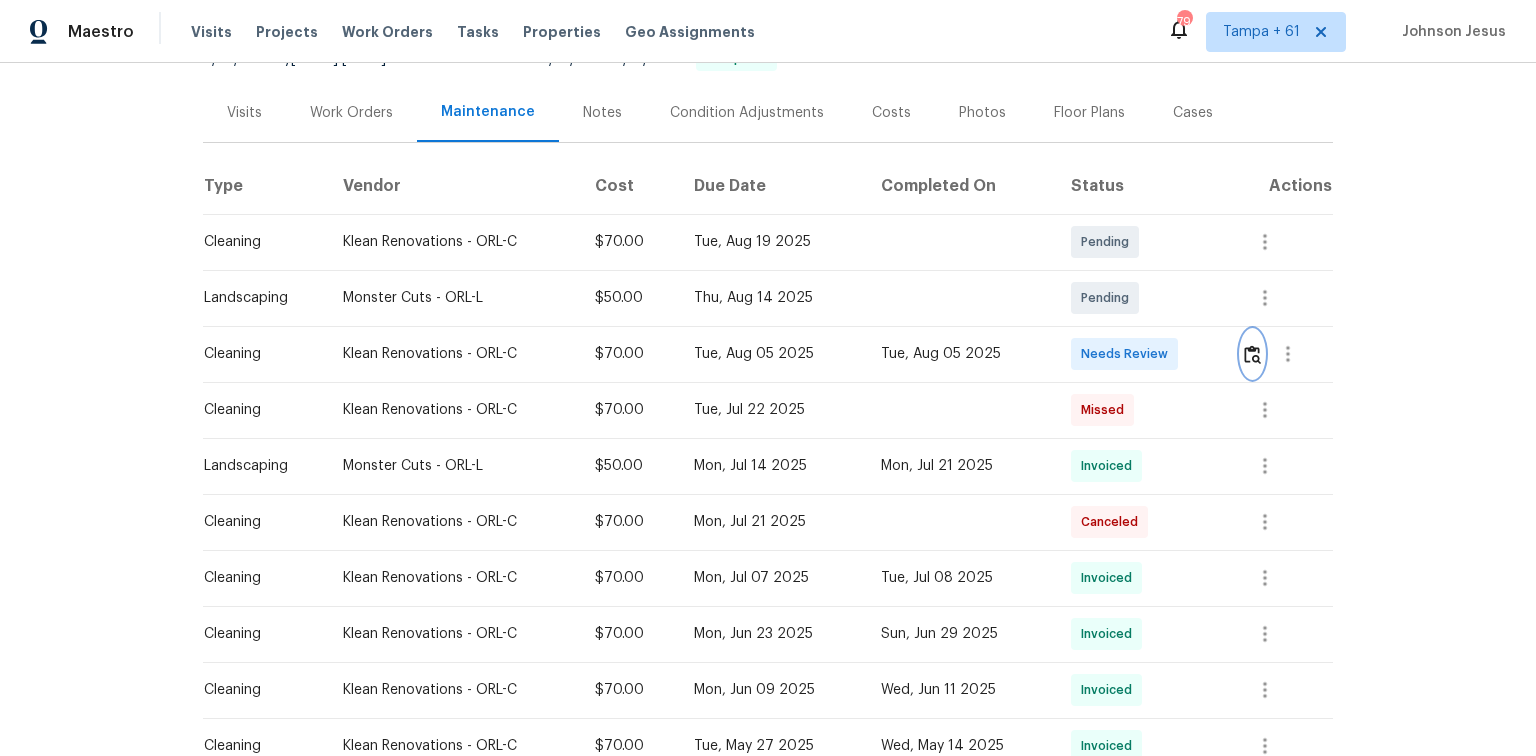 click at bounding box center (1252, 354) 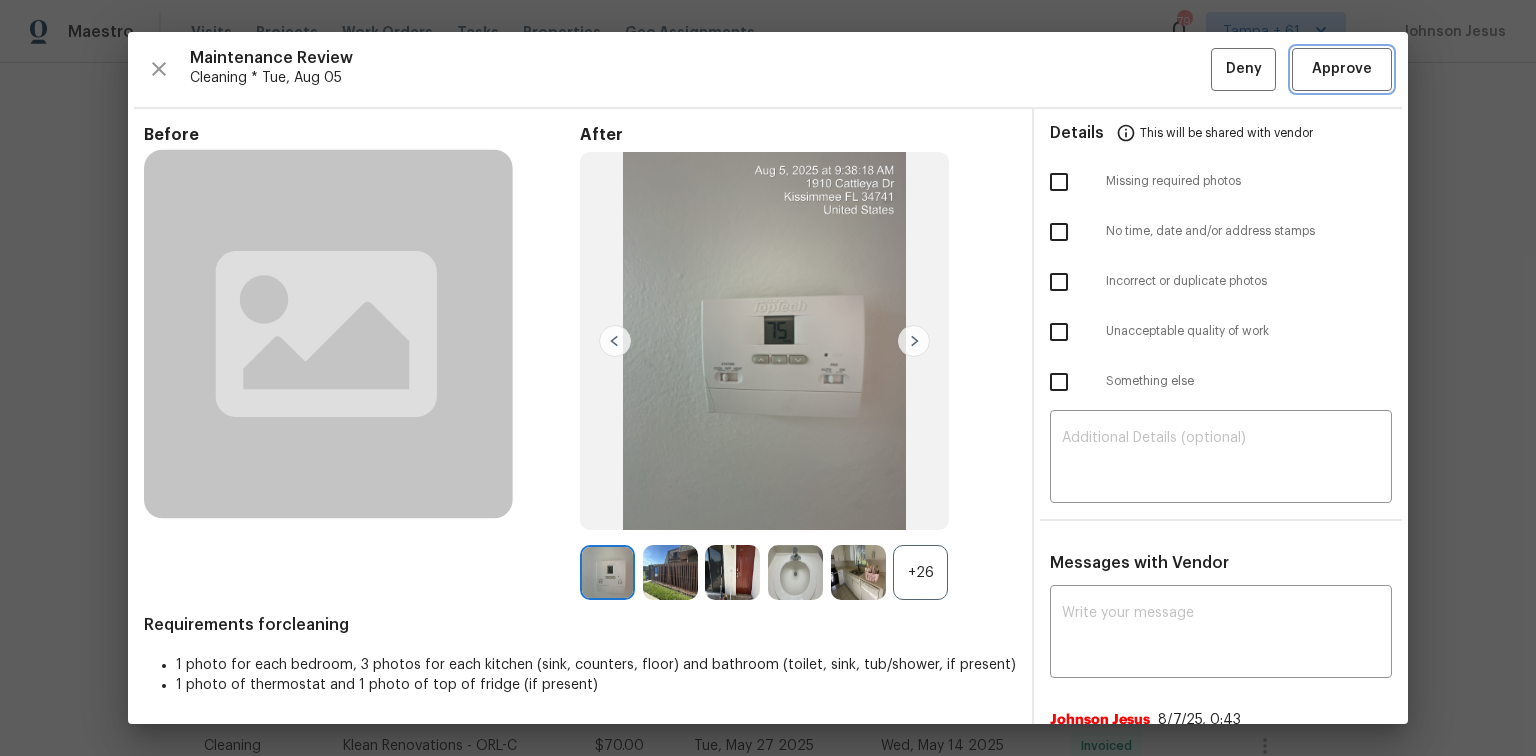 click on "Approve" at bounding box center (1342, 69) 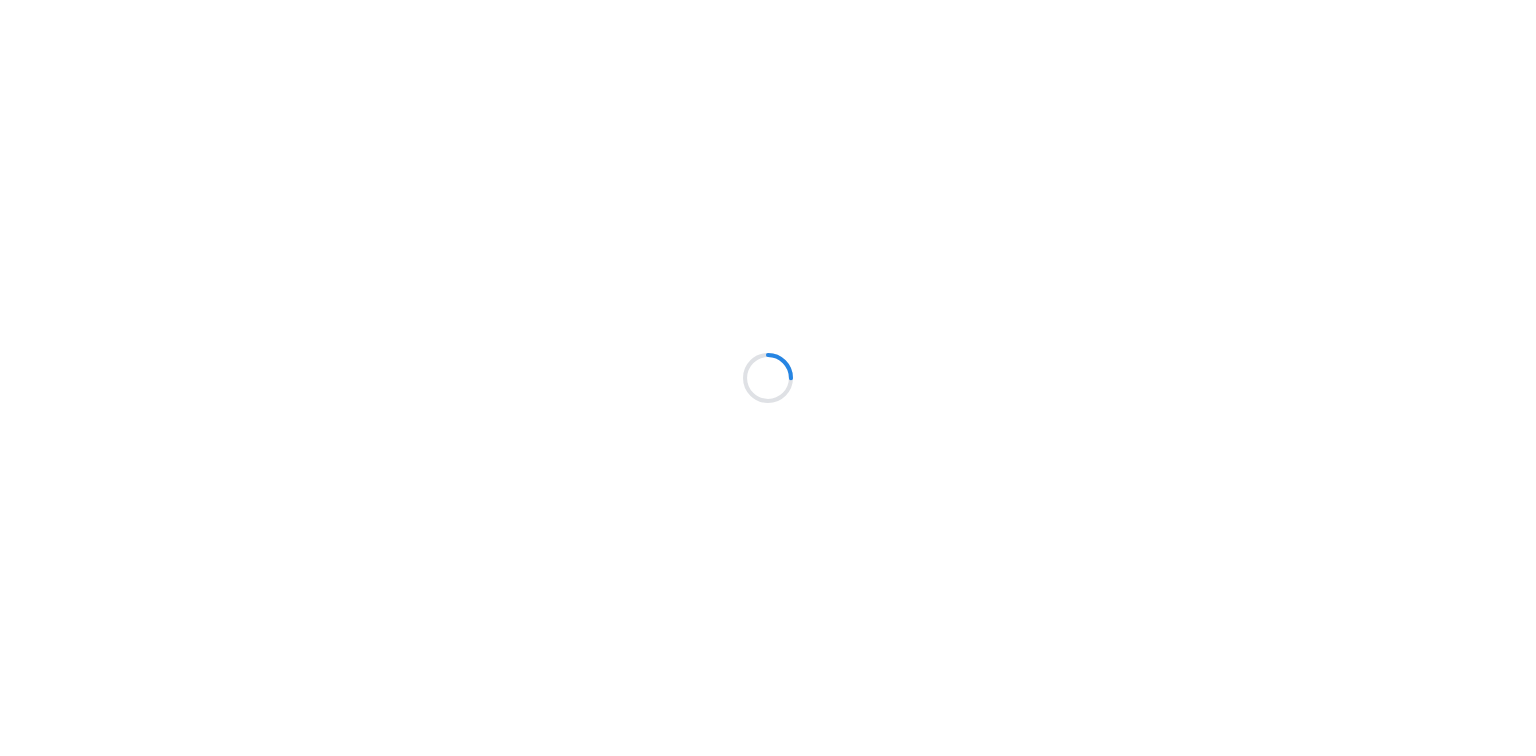scroll, scrollTop: 0, scrollLeft: 0, axis: both 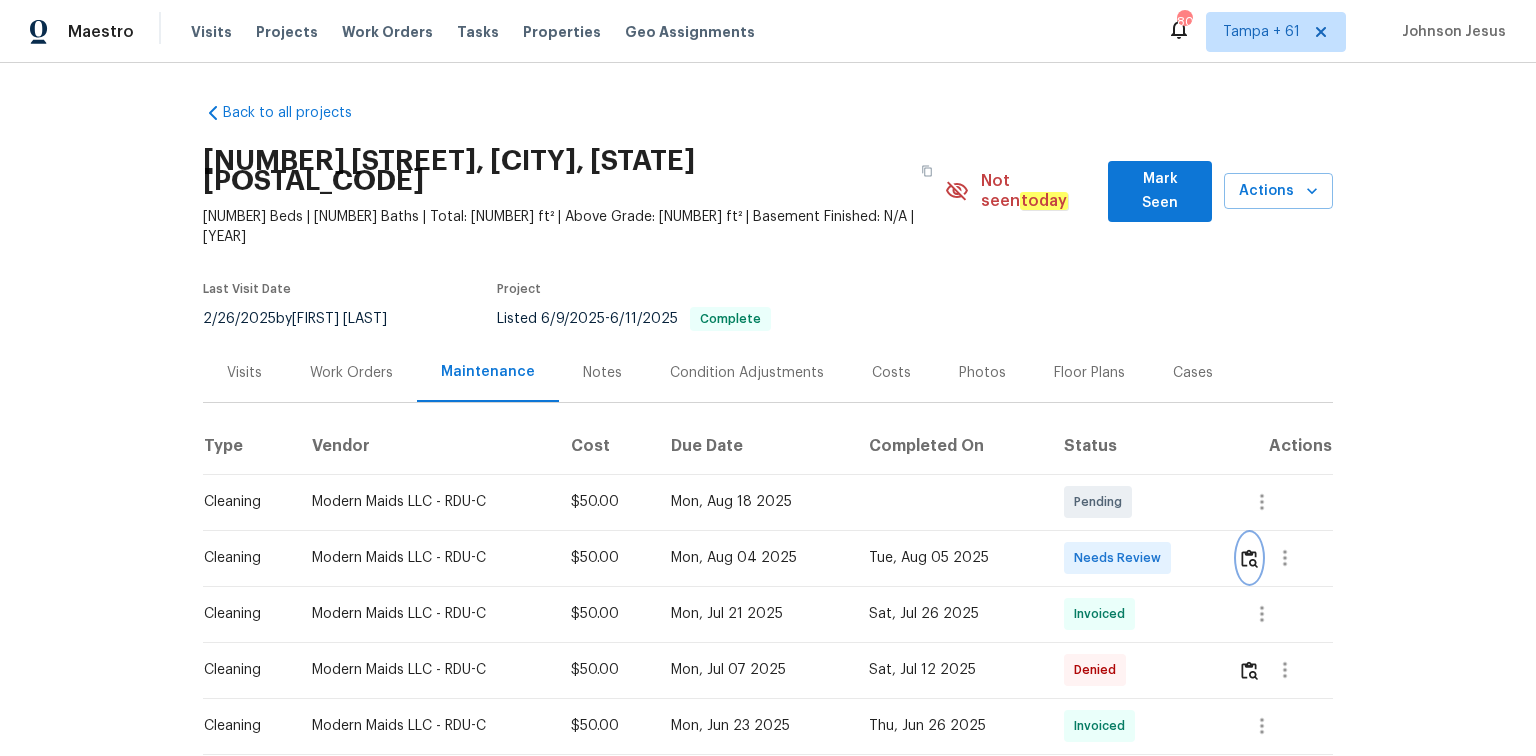 click at bounding box center [1249, 558] 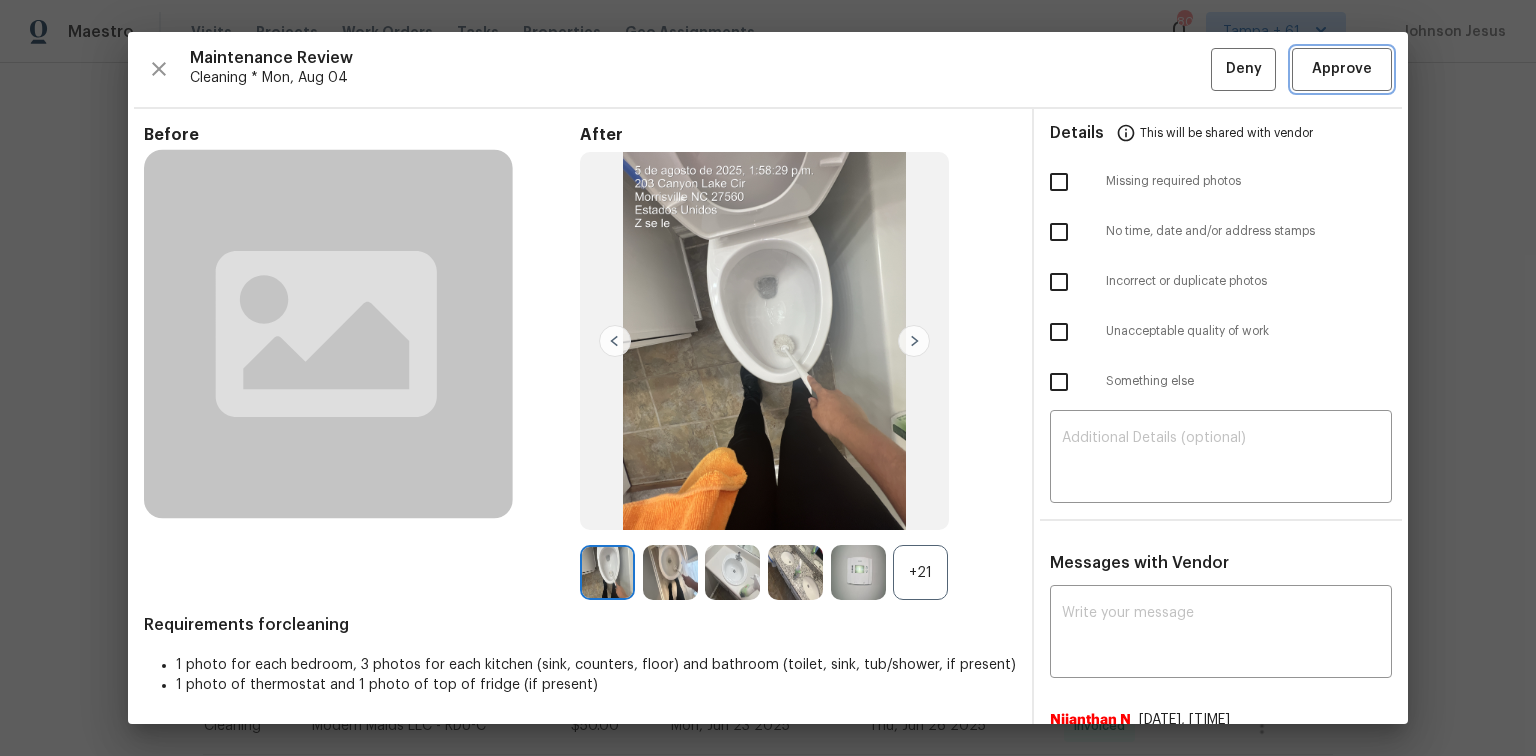 click on "Approve" at bounding box center [1342, 69] 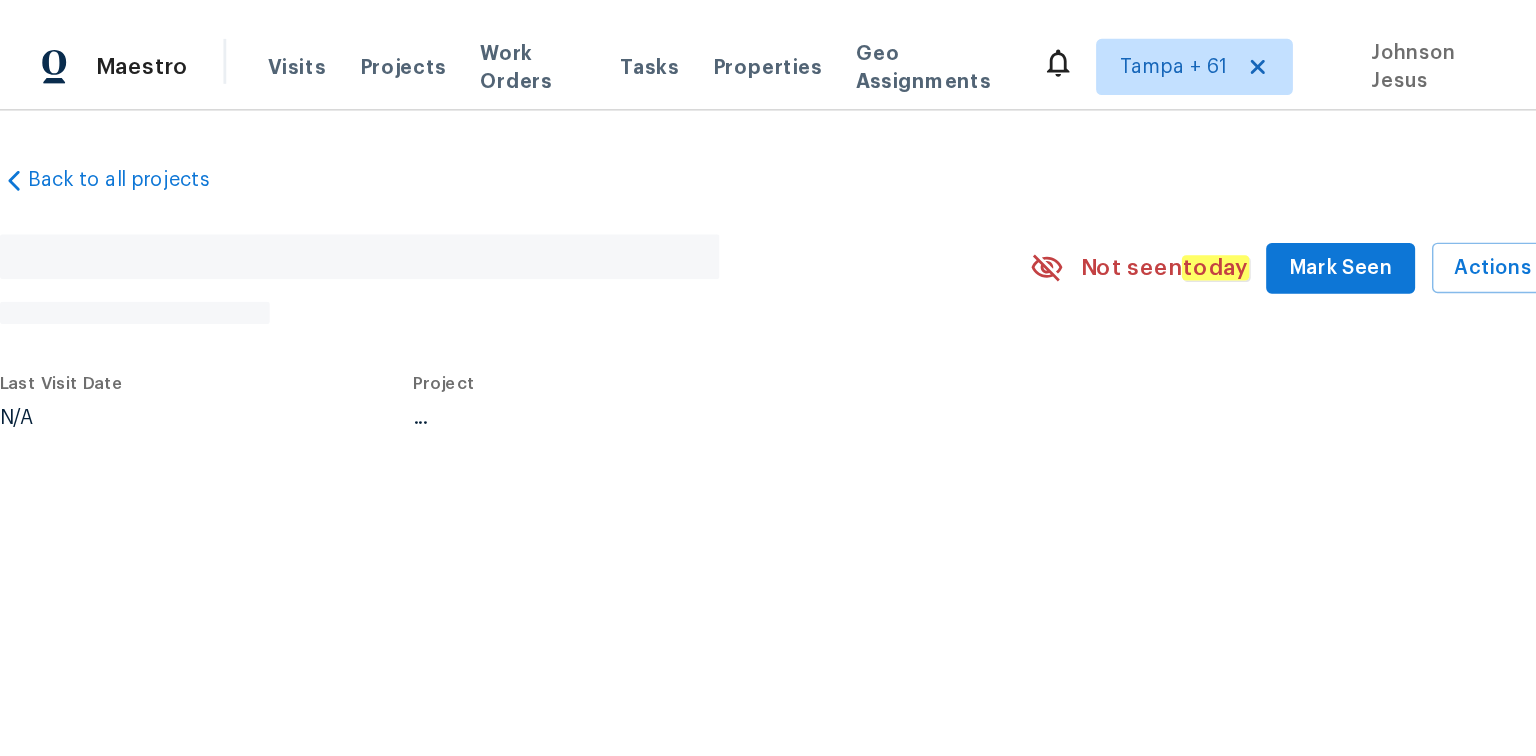 scroll, scrollTop: 0, scrollLeft: 0, axis: both 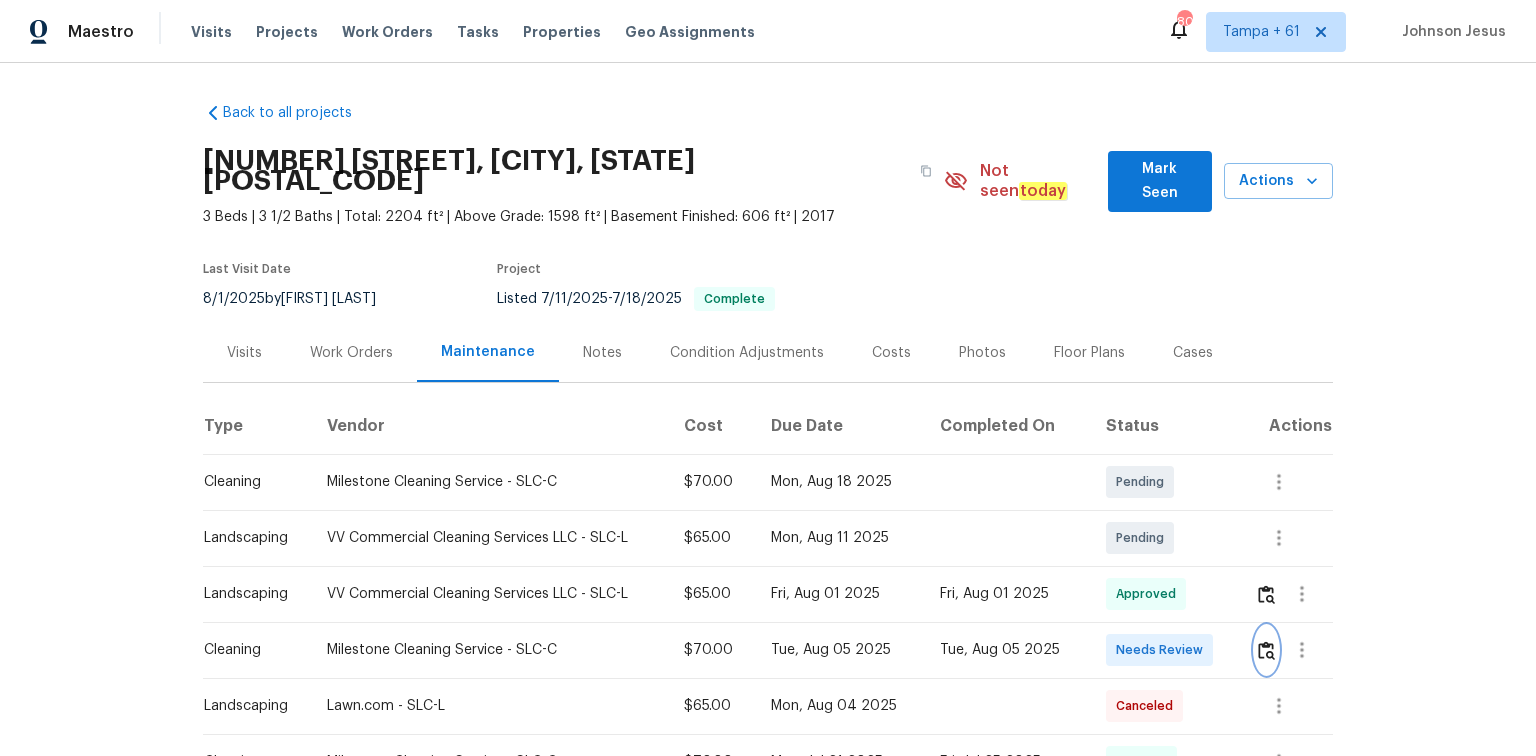 click at bounding box center (1266, 650) 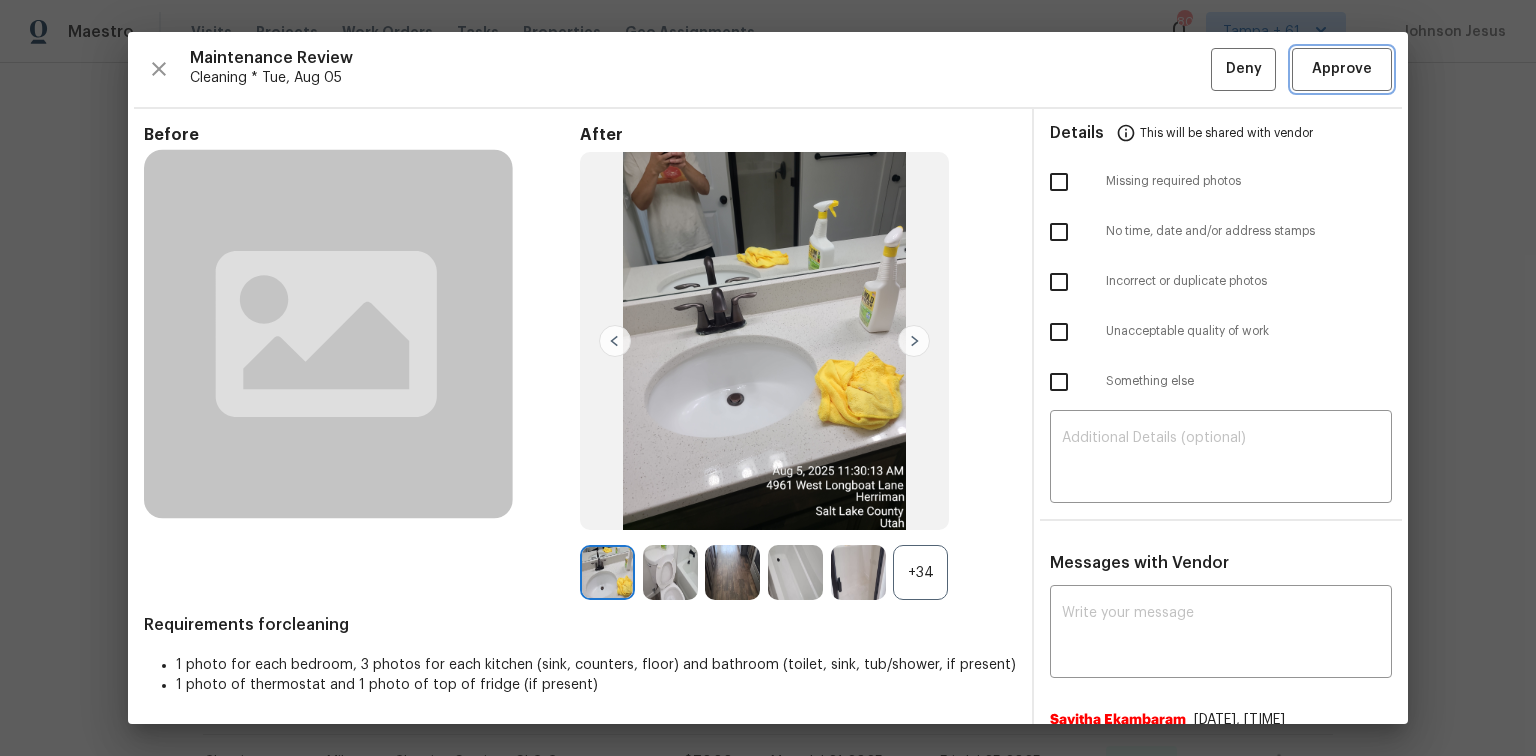 click on "Approve" at bounding box center (1342, 69) 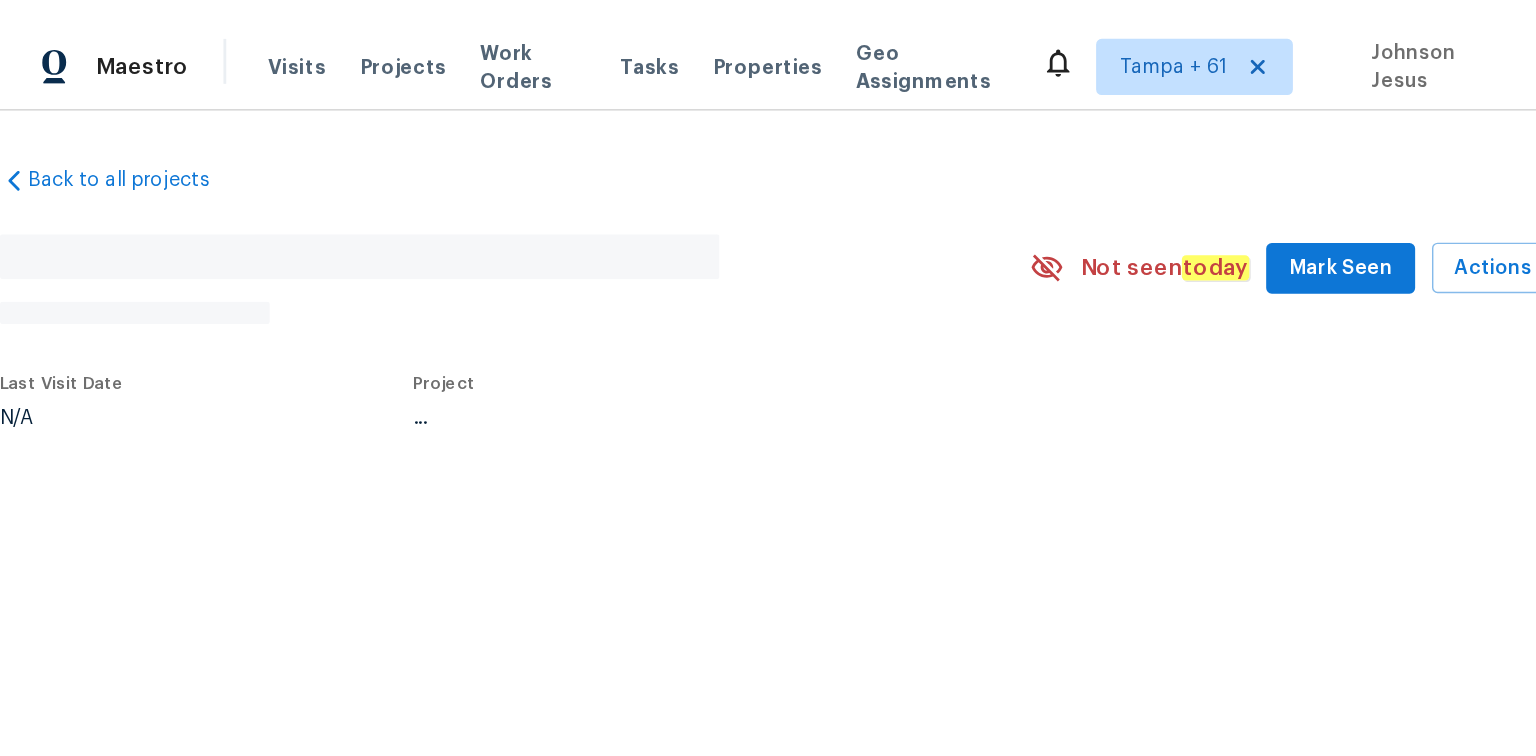 scroll, scrollTop: 0, scrollLeft: 0, axis: both 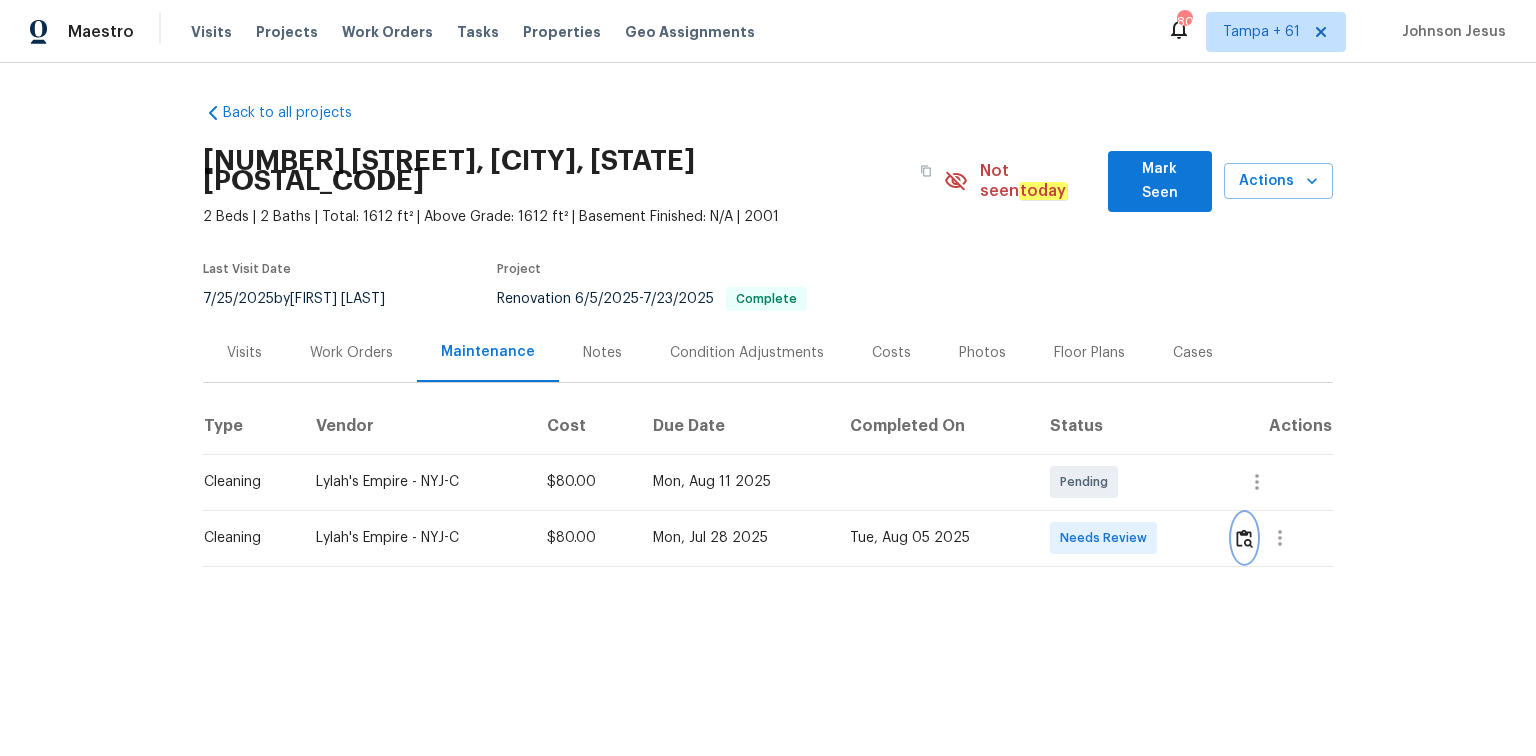 click at bounding box center [1244, 538] 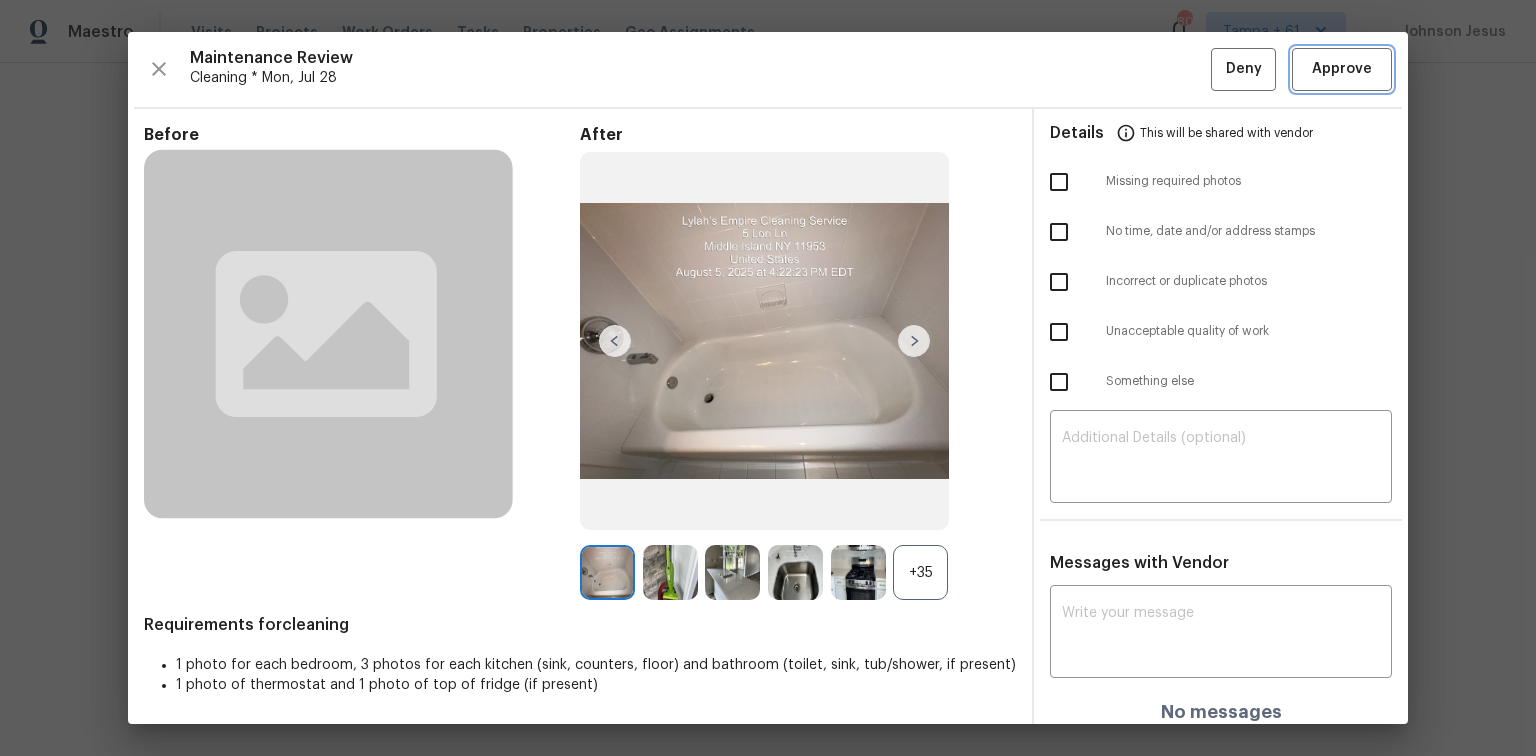 click on "Approve" at bounding box center [1342, 69] 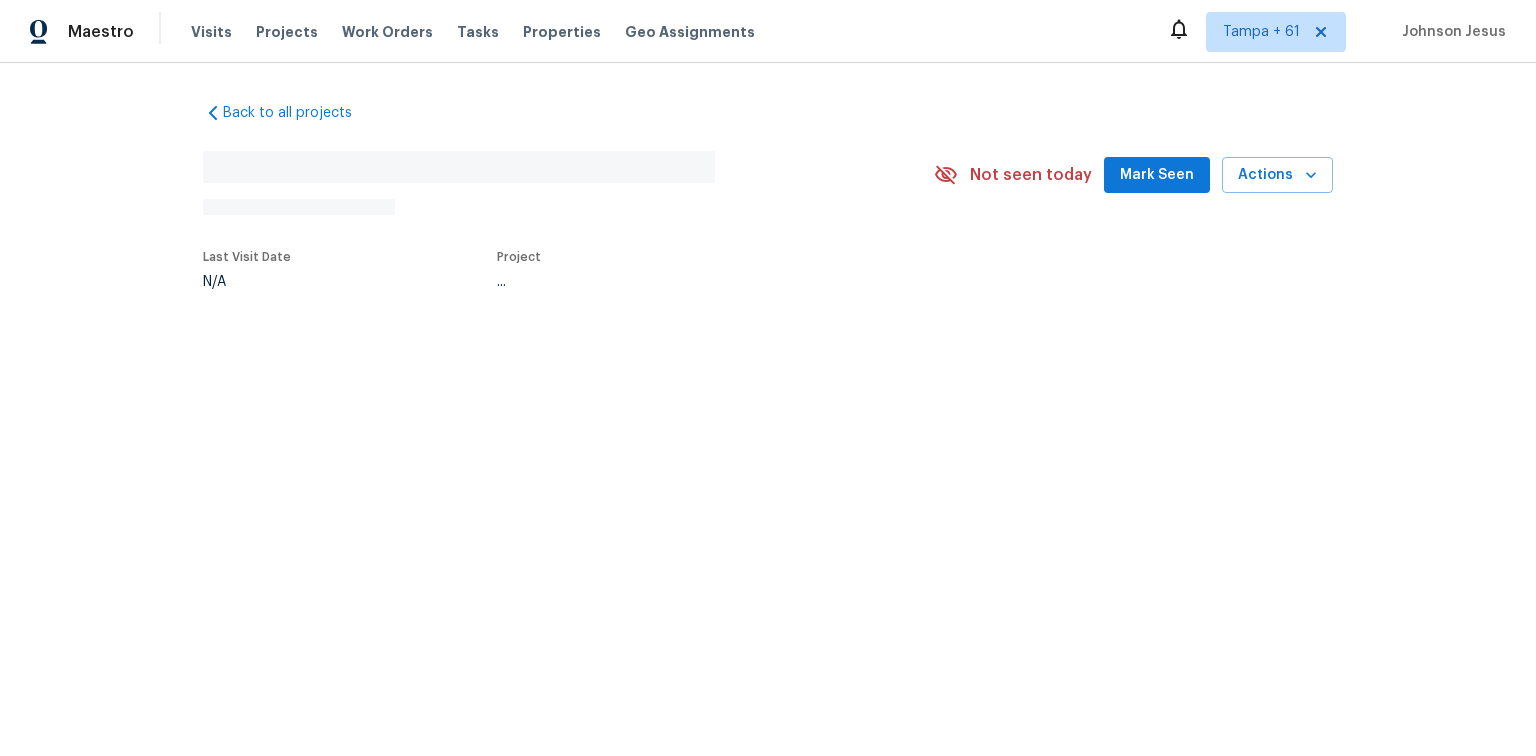 scroll, scrollTop: 0, scrollLeft: 0, axis: both 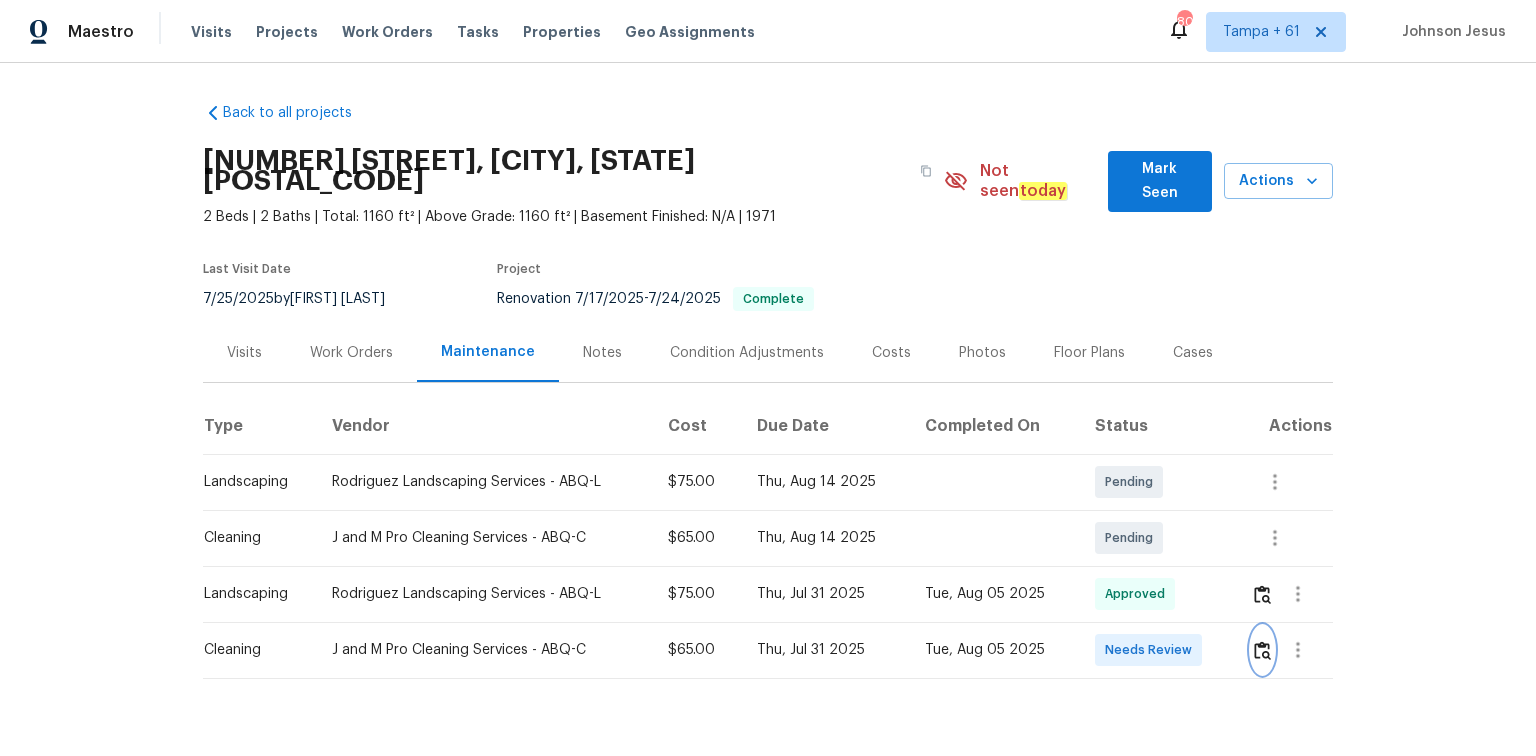 click at bounding box center (1262, 650) 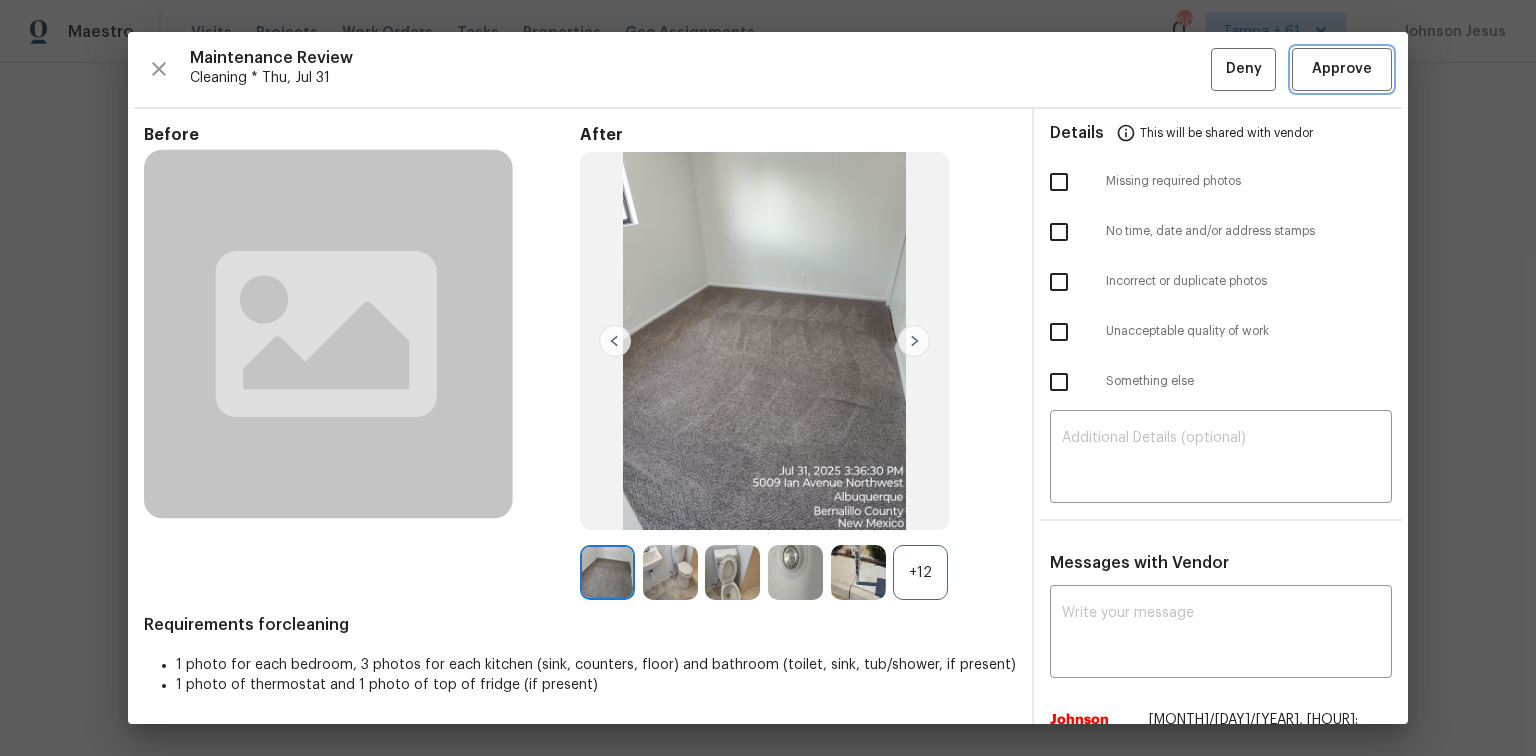 click on "Approve" at bounding box center (1342, 69) 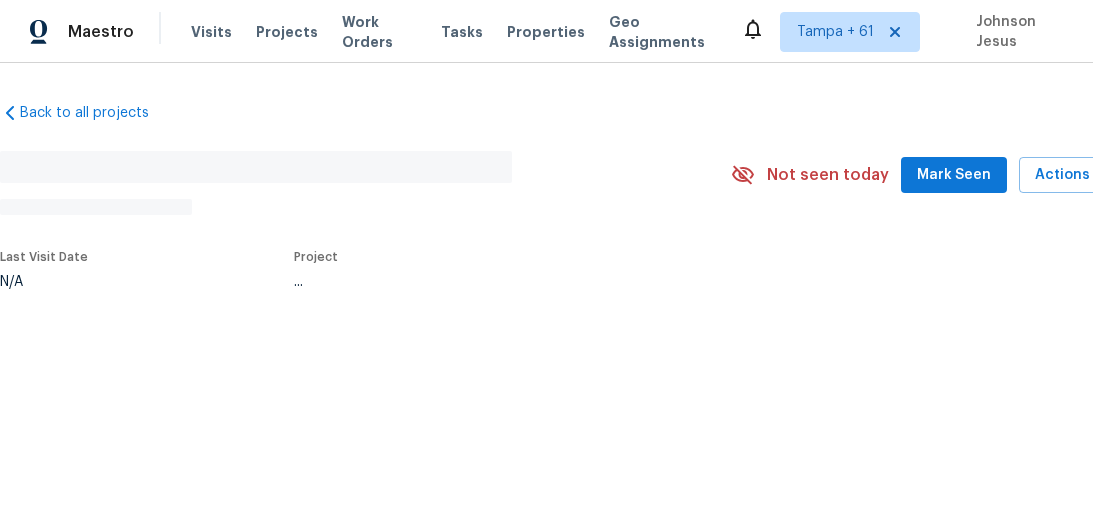 scroll, scrollTop: 0, scrollLeft: 0, axis: both 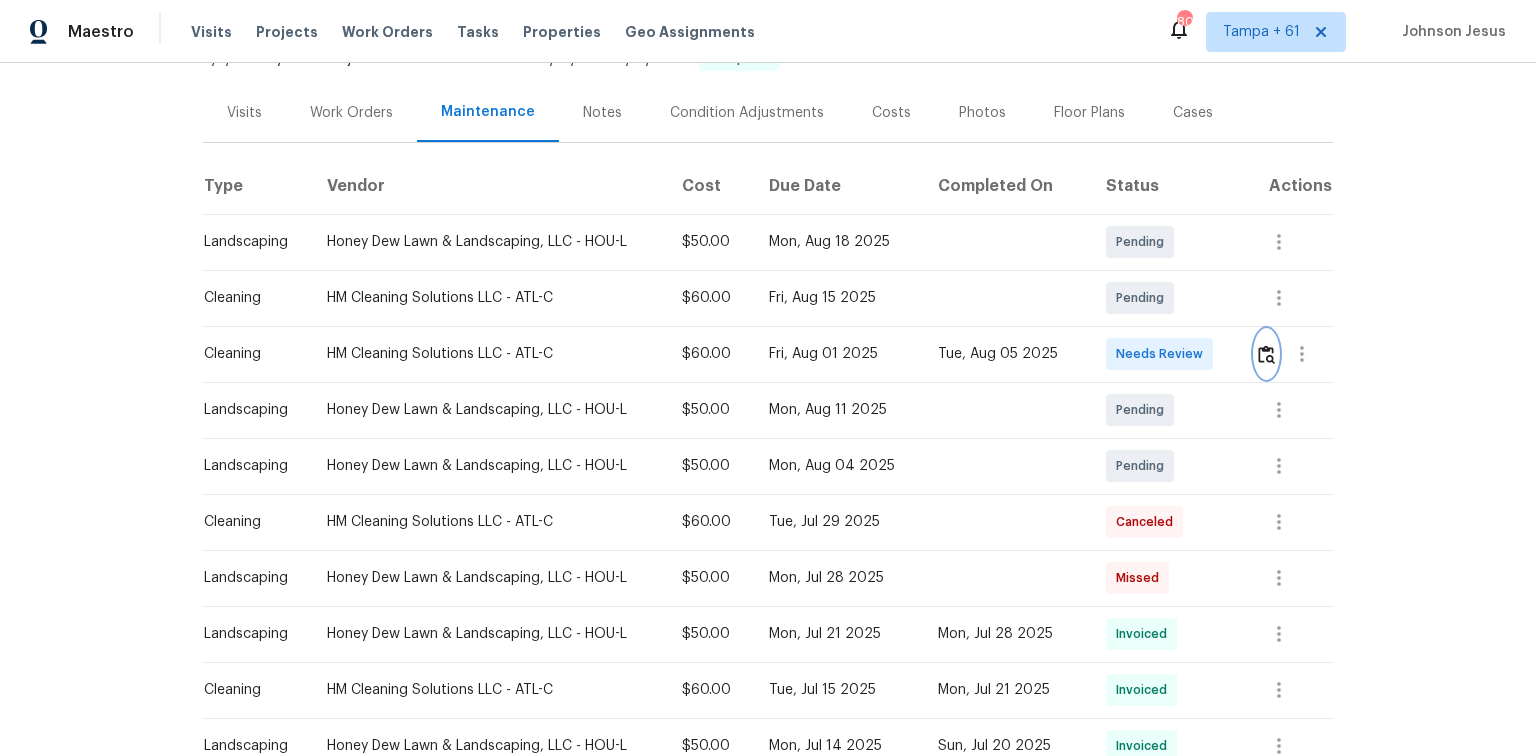 click at bounding box center [1266, 354] 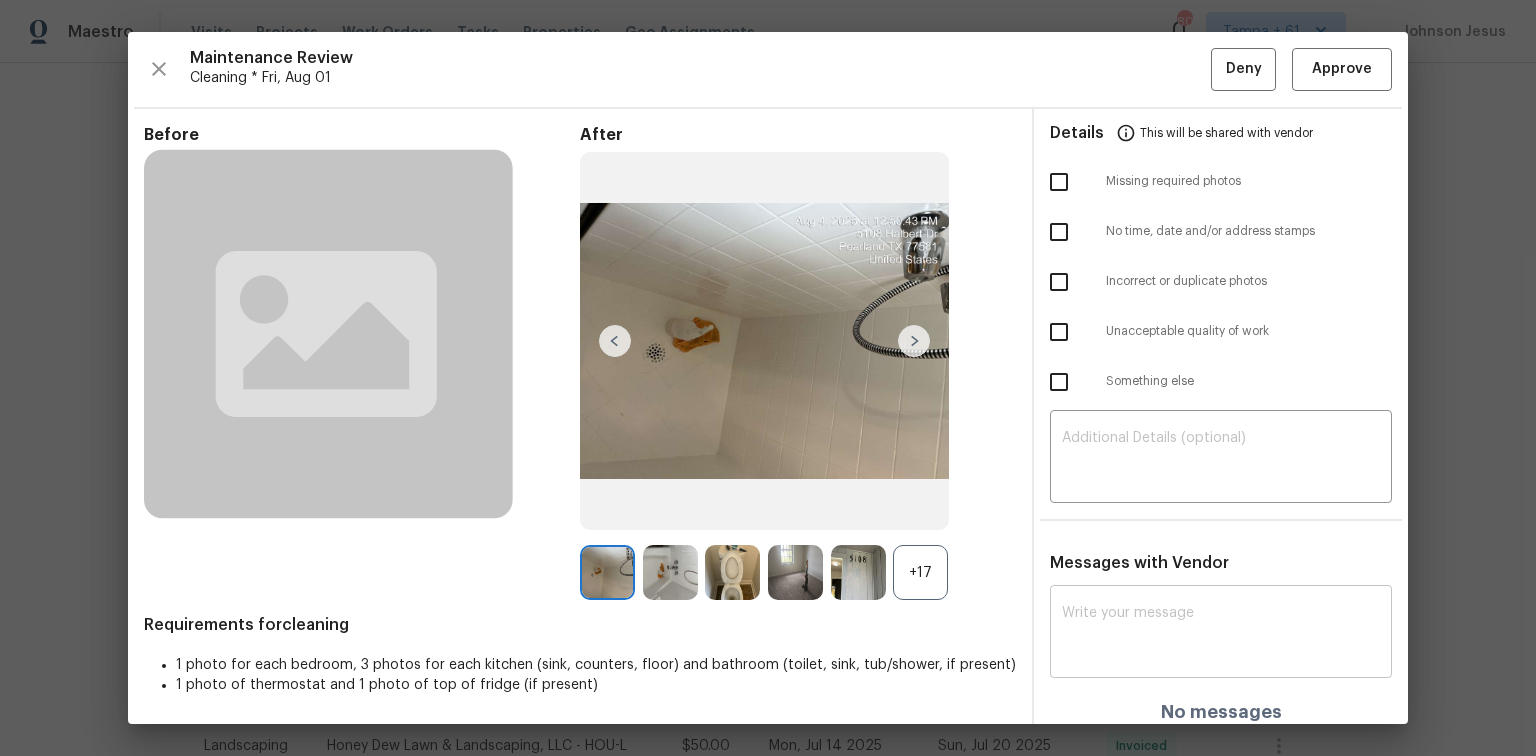 click at bounding box center [1221, 634] 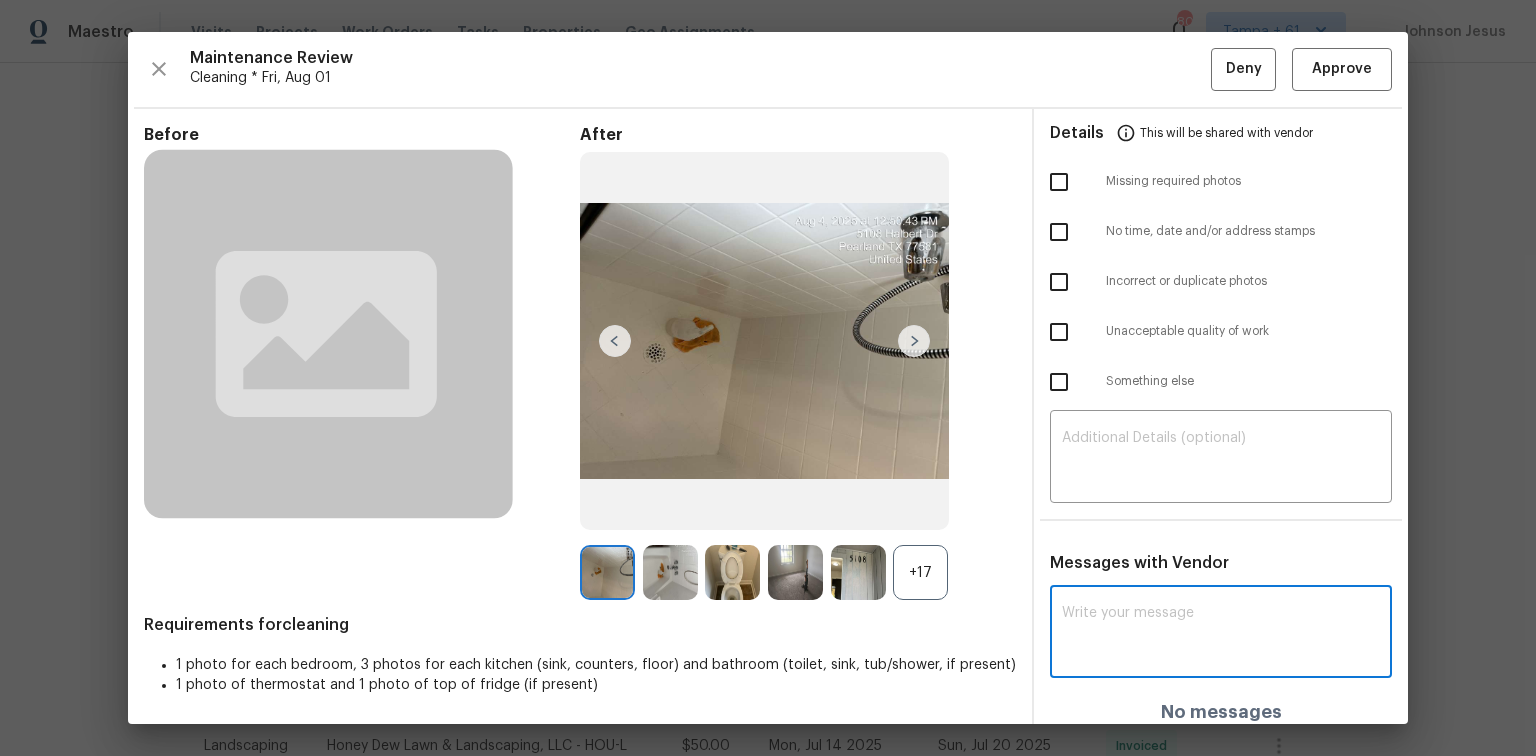 paste on "Maintenance Audit Team: Hello! Unfortunately, this cleaning visit completed on 08/05/2025 has been denied because One toilet, one shower area, and one kitchen sink need cleaning as they appear dirty and have dead bugs. Additionally, thermostat photo is missing.. Per the updated Standards of Work, return visits to correct quality issues from a previously denied visit are not permitted. The work must meet quality standards and be fully completed during the initial visit in order to be approved. Please ensure that all standards are met at the next scheduled visit. If you or your team need a refresher on the quality standards and requirements, please refer to the updated Standards of Work that have been distributed via email. Thank you!" 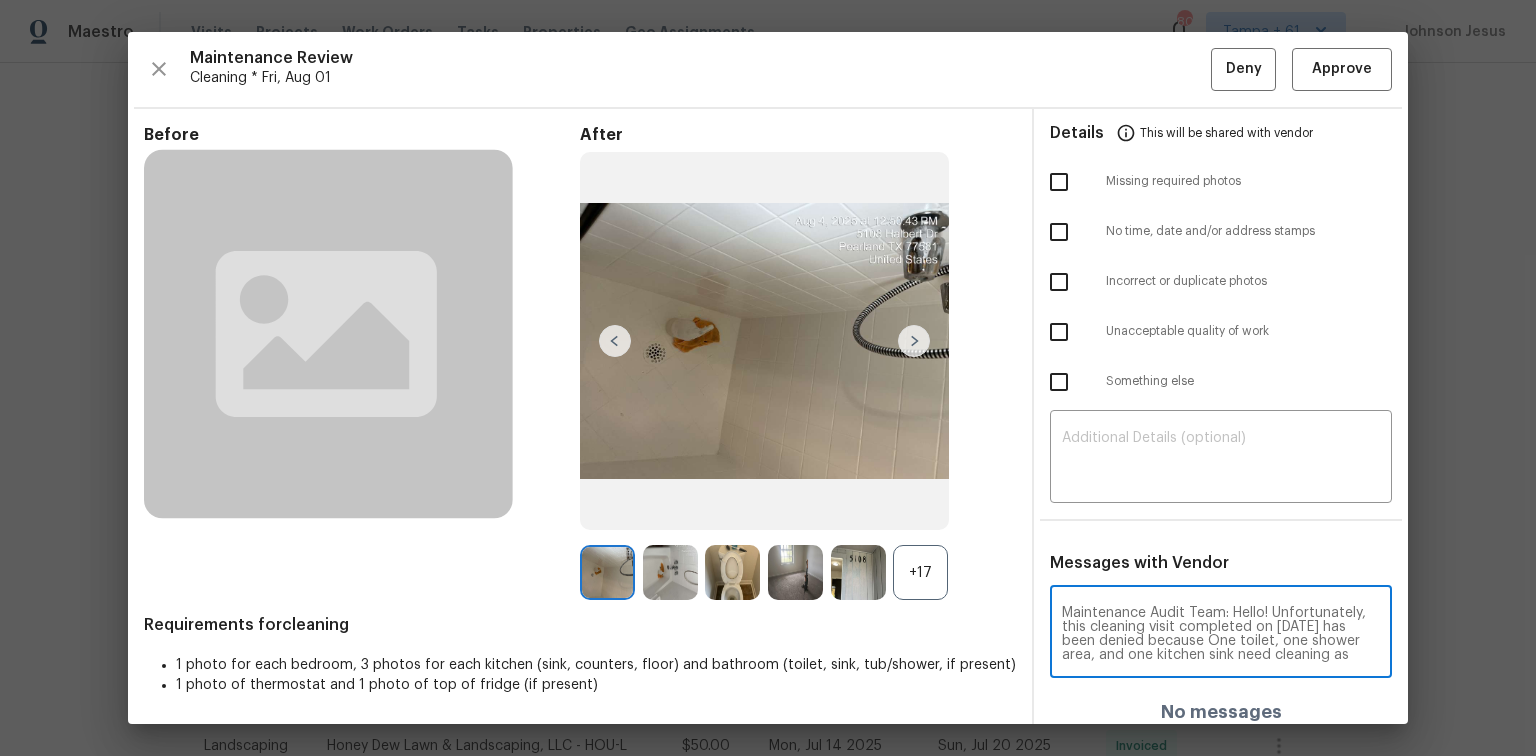 scroll, scrollTop: 265, scrollLeft: 0, axis: vertical 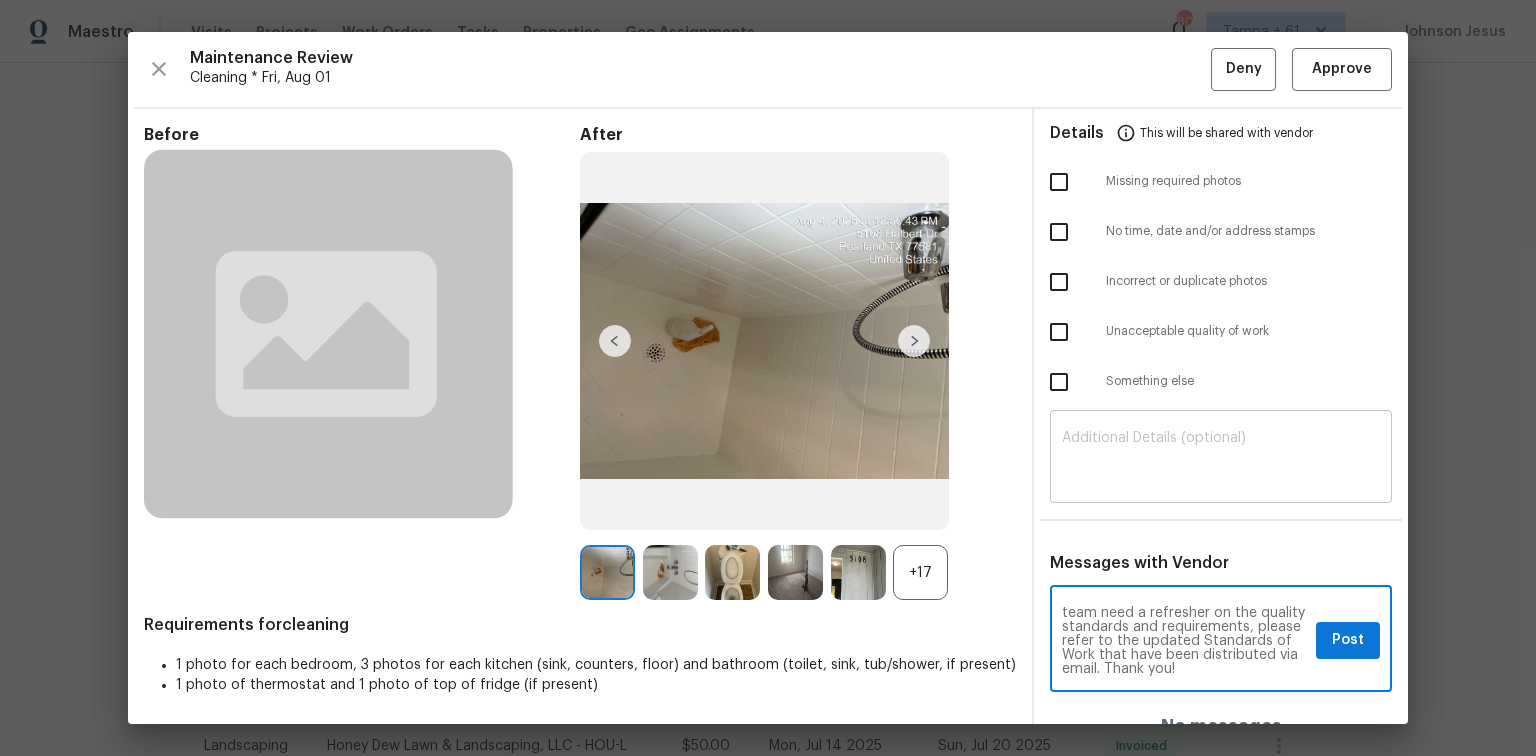 type on "Maintenance Audit Team: Hello! Unfortunately, this cleaning visit completed on 08/05/2025 has been denied because One toilet, one shower area, and one kitchen sink need cleaning as they appear dirty and have dead bugs. Additionally, thermostat photo is missing.. Per the updated Standards of Work, return visits to correct quality issues from a previously denied visit are not permitted. The work must meet quality standards and be fully completed during the initial visit in order to be approved. Please ensure that all standards are met at the next scheduled visit. If you or your team need a refresher on the quality standards and requirements, please refer to the updated Standards of Work that have been distributed via email. Thank you!" 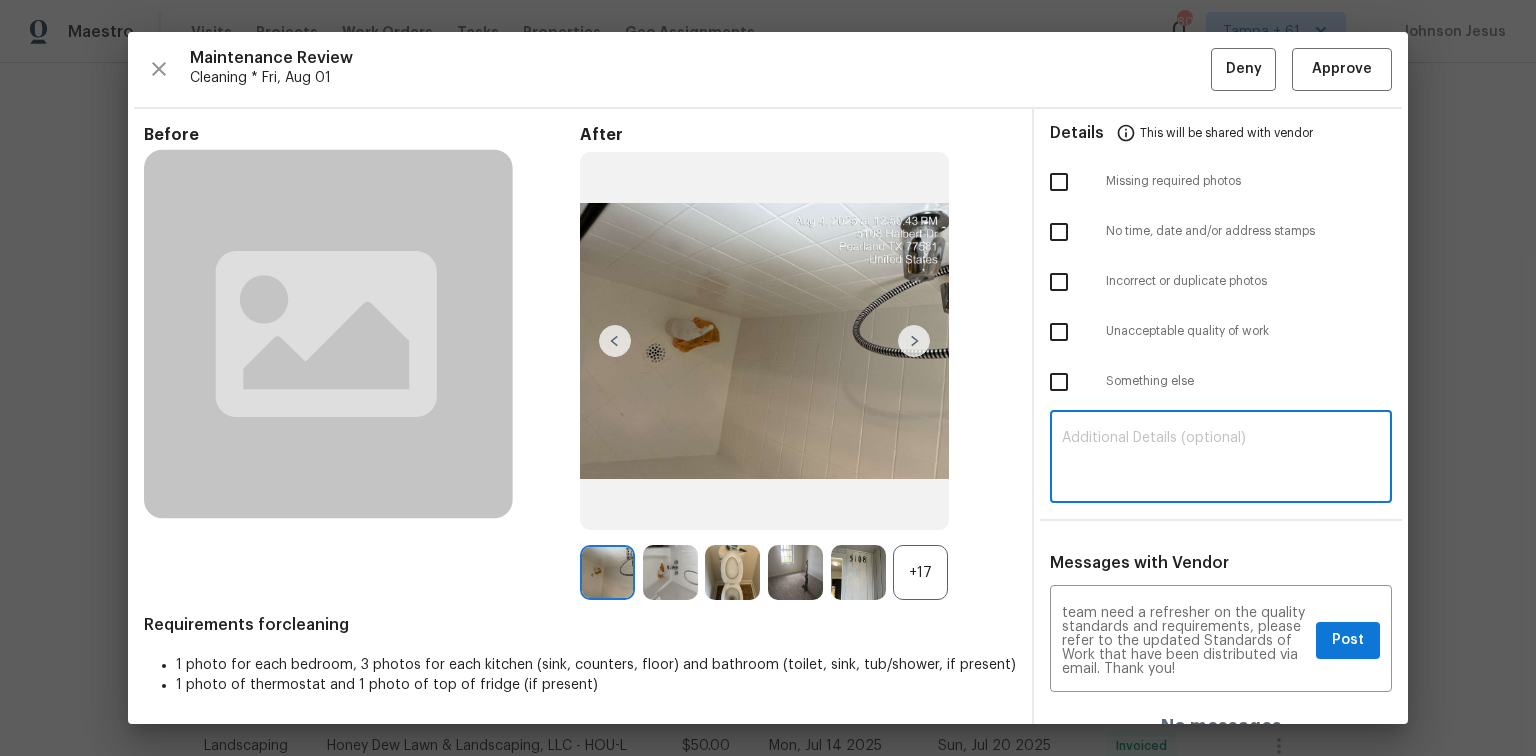 paste on "Maintenance Audit Team: Hello! Unfortunately, this cleaning visit completed on 08/05/2025 has been denied because One toilet, one shower area, and one kitchen sink need cleaning as they appear dirty and have dead bugs. Additionally, thermostat photo is missing.. Per the updated Standards of Work, return visits to correct quality issues from a previously denied visit are not permitted. The work must meet quality standards and be fully completed during the initial visit in order to be approved. Please ensure that all standards are met at the next scheduled visit. If you or your team need a refresher on the quality standards and requirements, please refer to the updated Standards of Work that have been distributed via email. Thank you!" 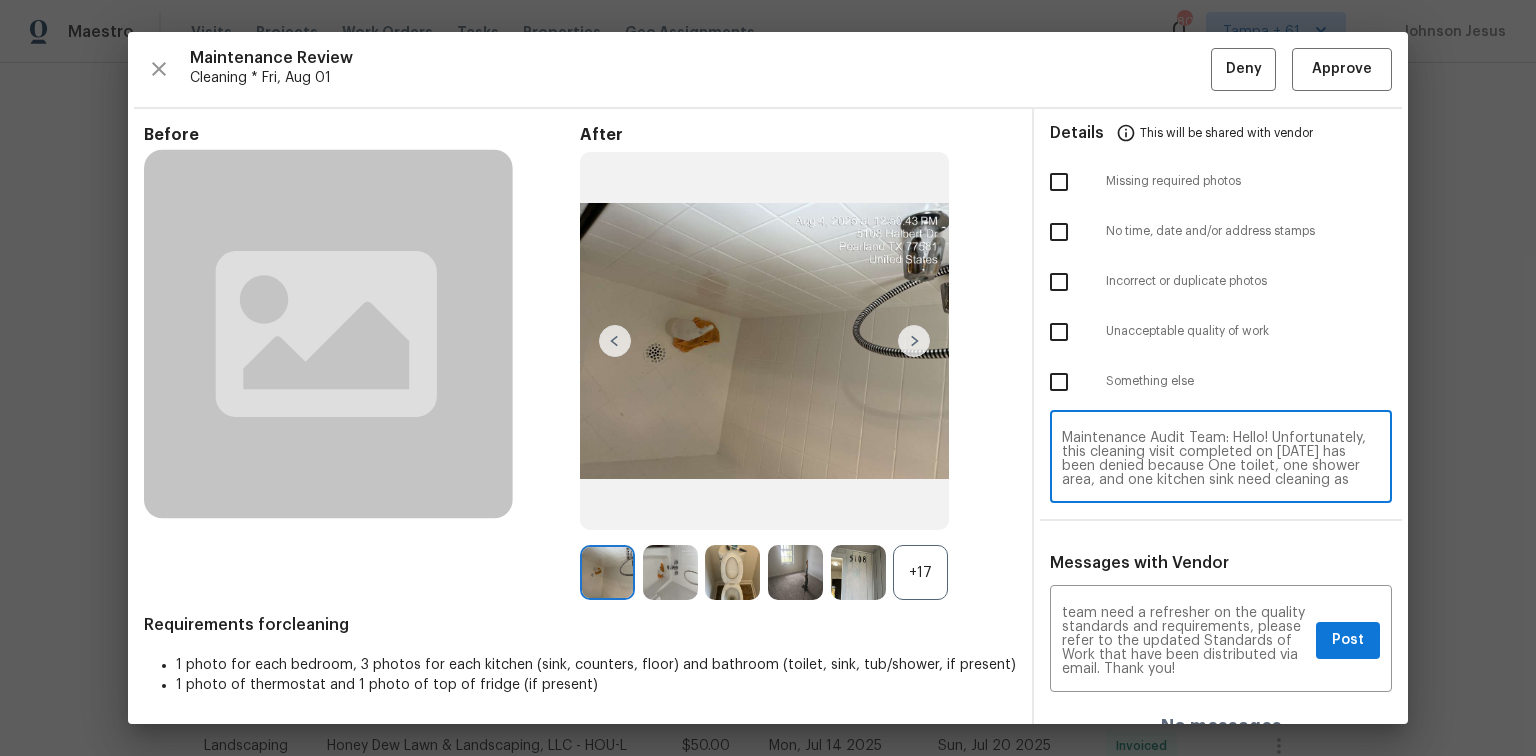 scroll, scrollTop: 182, scrollLeft: 0, axis: vertical 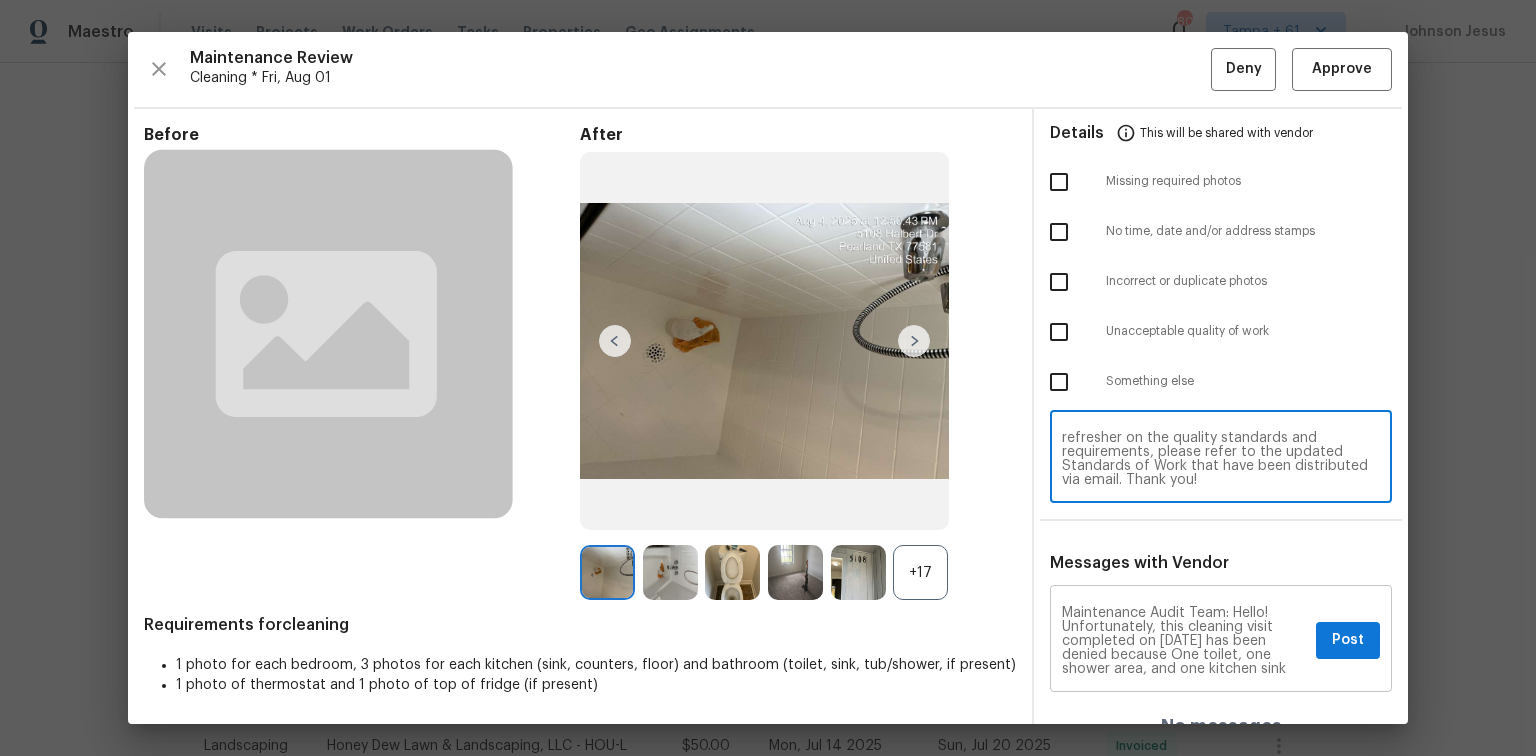 type on "Maintenance Audit Team: Hello! Unfortunately, this cleaning visit completed on 08/05/2025 has been denied because One toilet, one shower area, and one kitchen sink need cleaning as they appear dirty and have dead bugs. Additionally, thermostat photo is missing.. Per the updated Standards of Work, return visits to correct quality issues from a previously denied visit are not permitted. The work must meet quality standards and be fully completed during the initial visit in order to be approved. Please ensure that all standards are met at the next scheduled visit. If you or your team need a refresher on the quality standards and requirements, please refer to the updated Standards of Work that have been distributed via email. Thank you!" 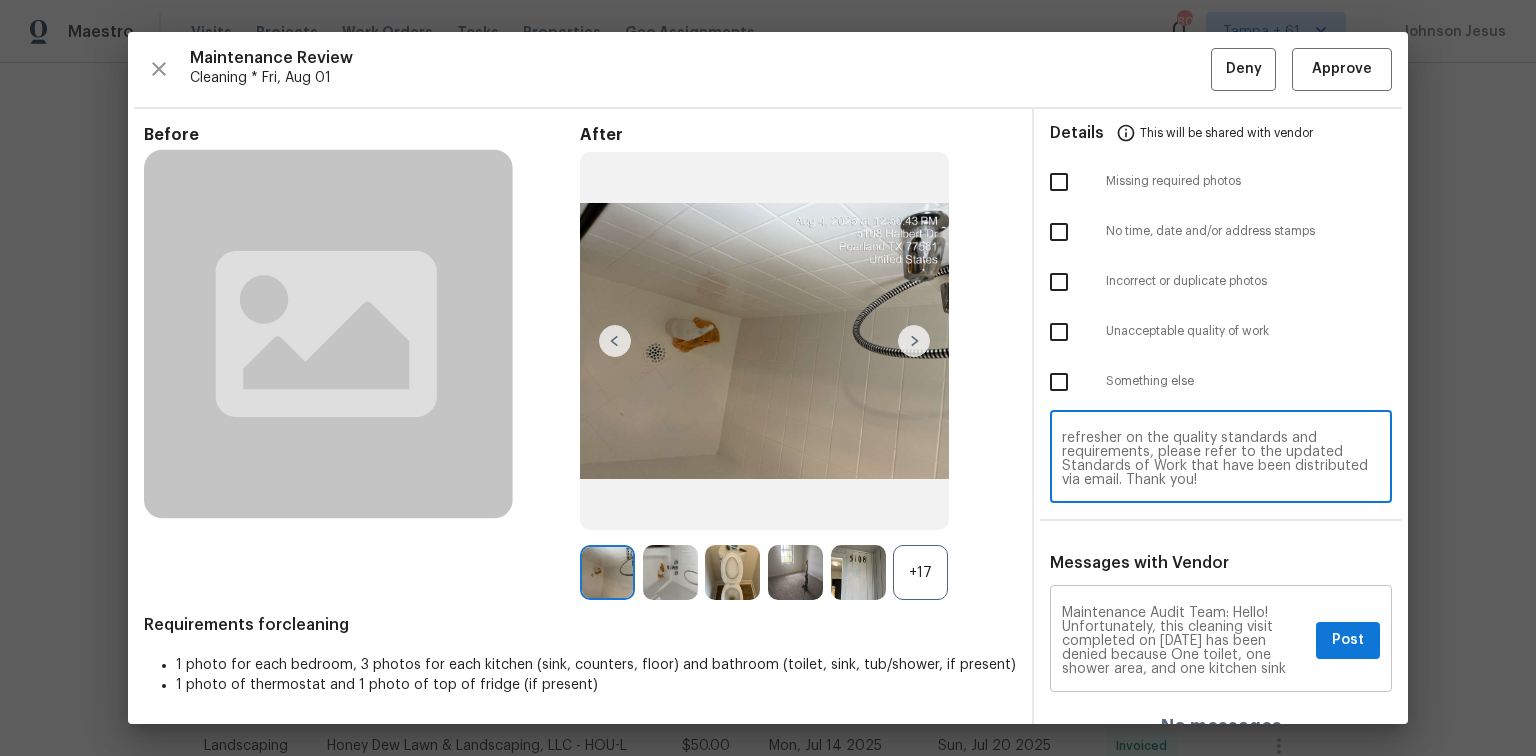 click on "Maintenance Audit Team: Hello! Unfortunately, this cleaning visit completed on 08/05/2025 has been denied because One toilet, one shower area, and one kitchen sink need cleaning as they appear dirty and have dead bugs. Additionally, thermostat photo is missing.. Per the updated Standards of Work, return visits to correct quality issues from a previously denied visit are not permitted. The work must meet quality standards and be fully completed during the initial visit in order to be approved. Please ensure that all standards are met at the next scheduled visit. If you or your team need a refresher on the quality standards and requirements, please refer to the updated Standards of Work that have been distributed via email. Thank you! x Post ​" at bounding box center [1221, 641] 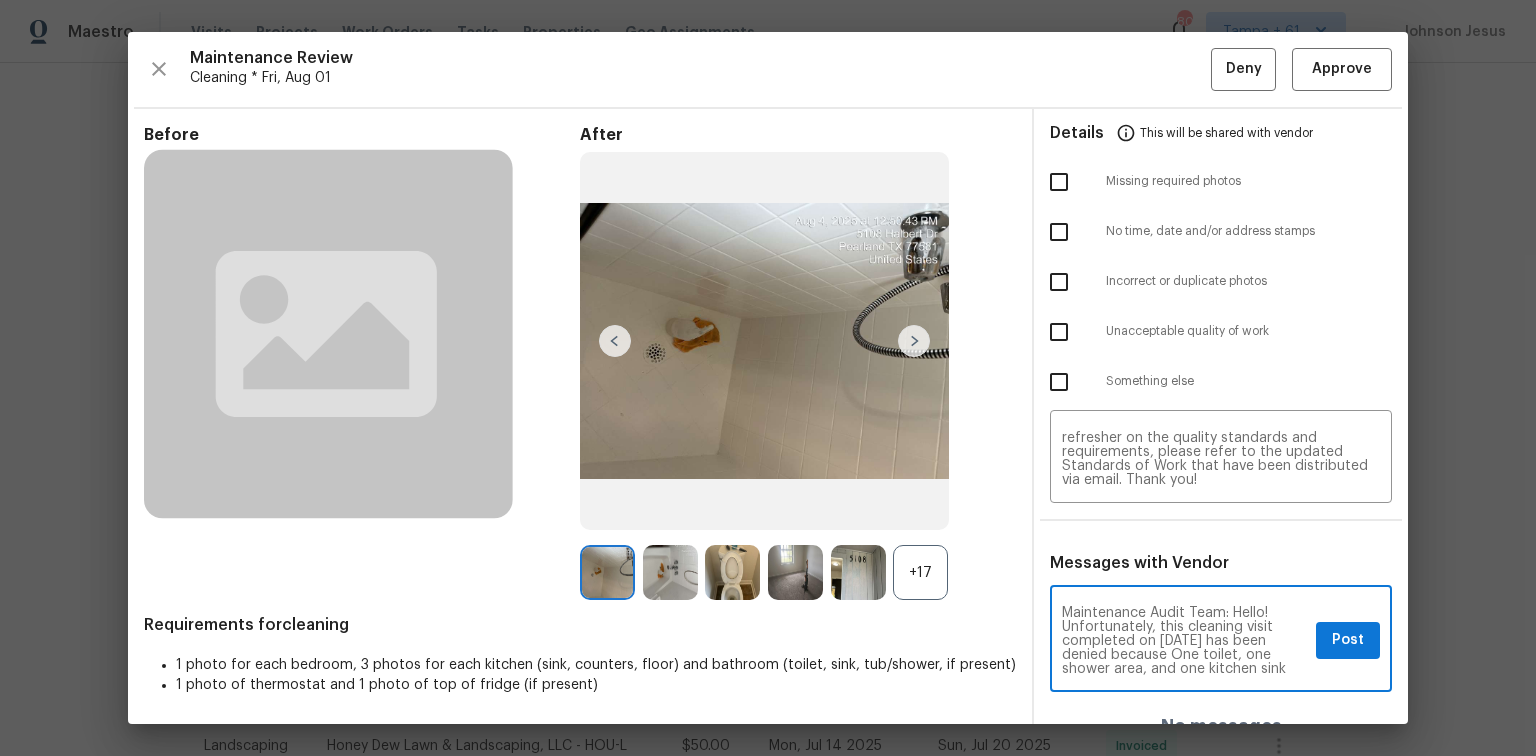 scroll, scrollTop: 265, scrollLeft: 0, axis: vertical 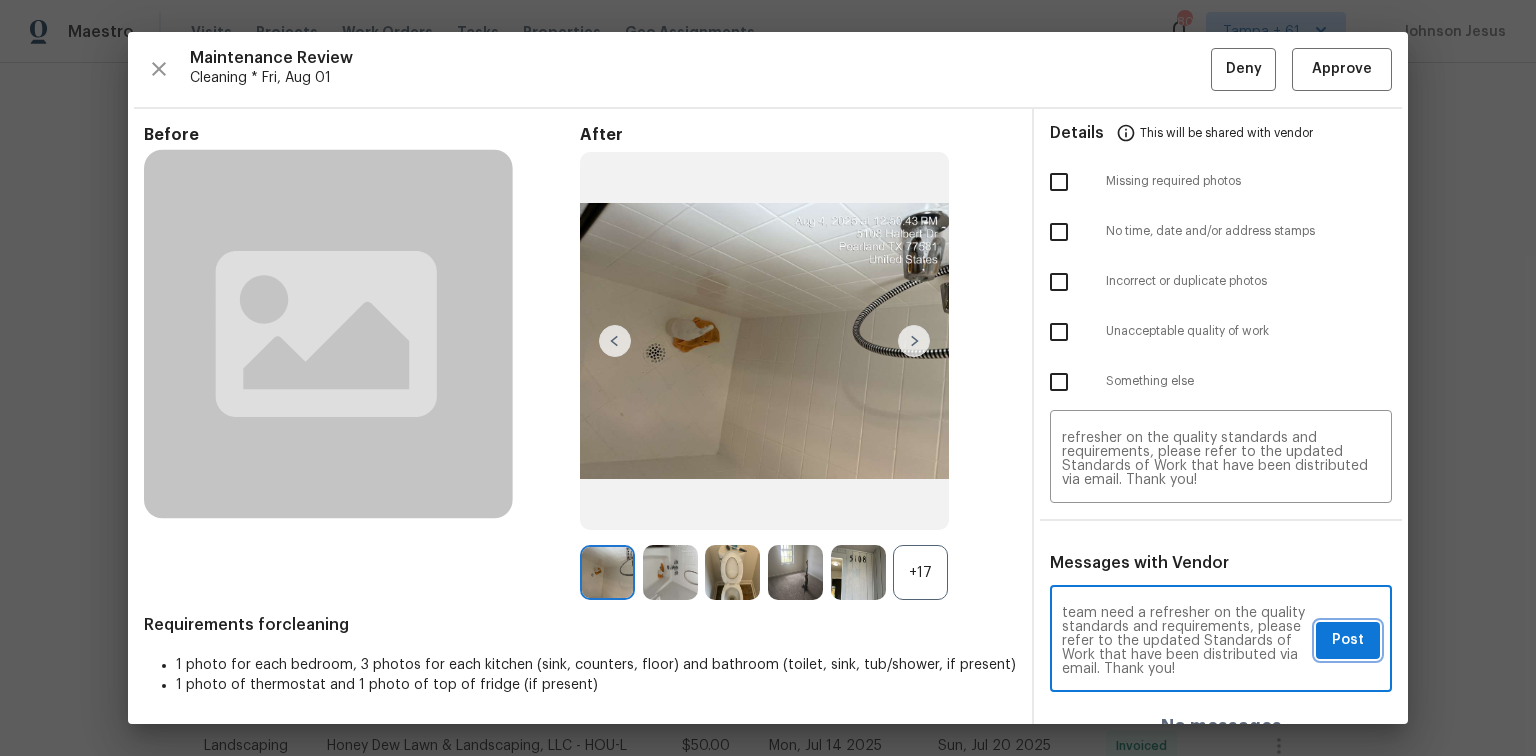 drag, startPoint x: 1332, startPoint y: 628, endPoint x: 1327, endPoint y: 652, distance: 24.5153 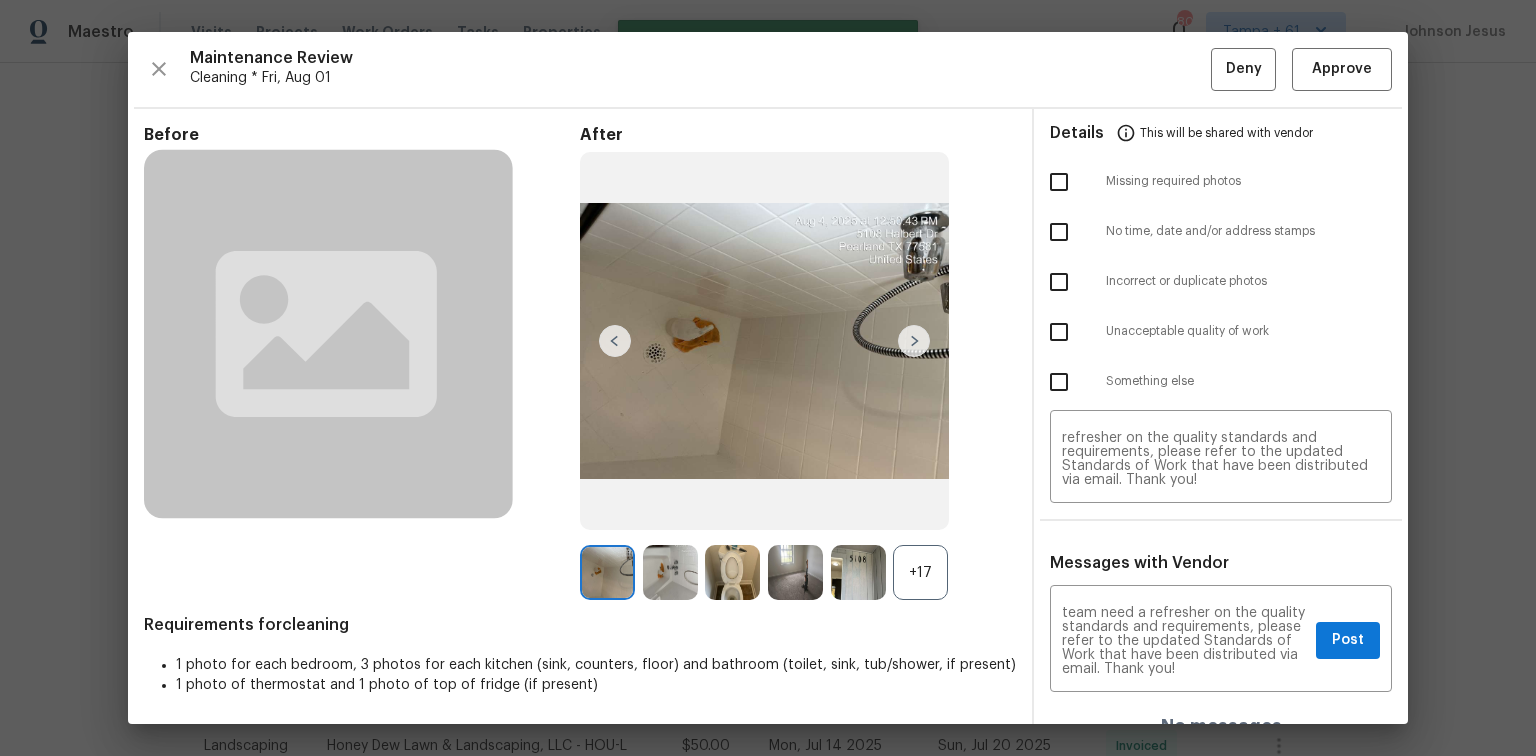 type 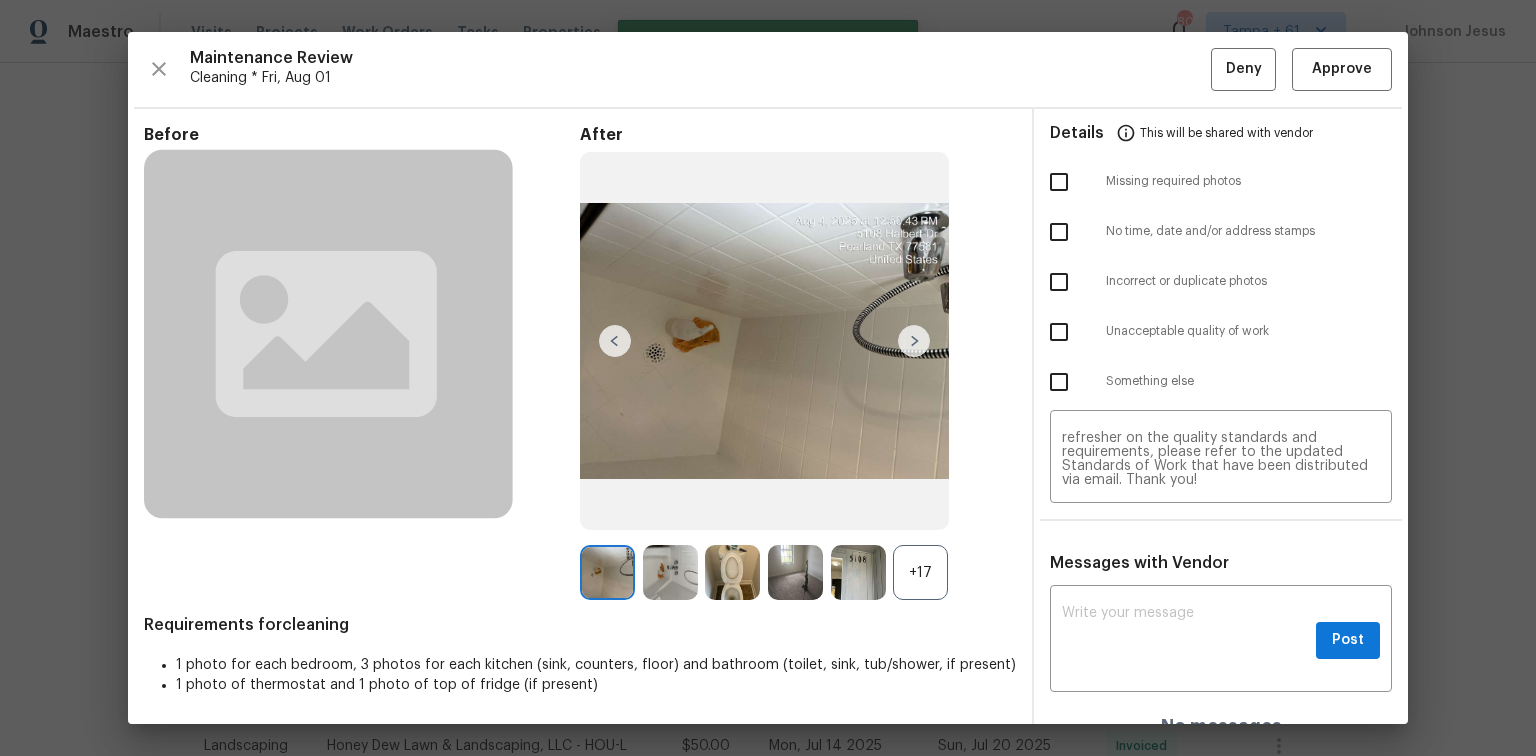 scroll, scrollTop: 0, scrollLeft: 0, axis: both 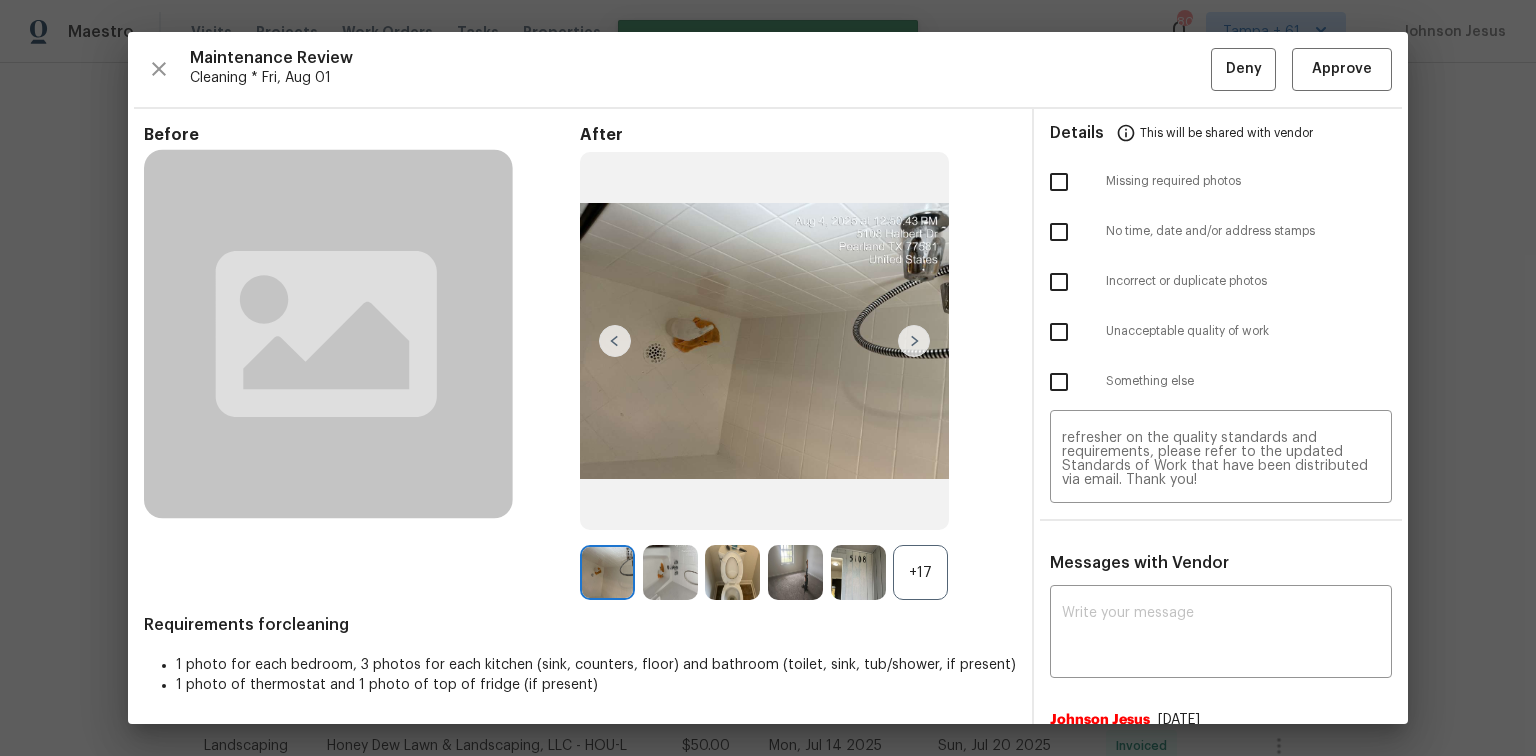 click at bounding box center (1059, 182) 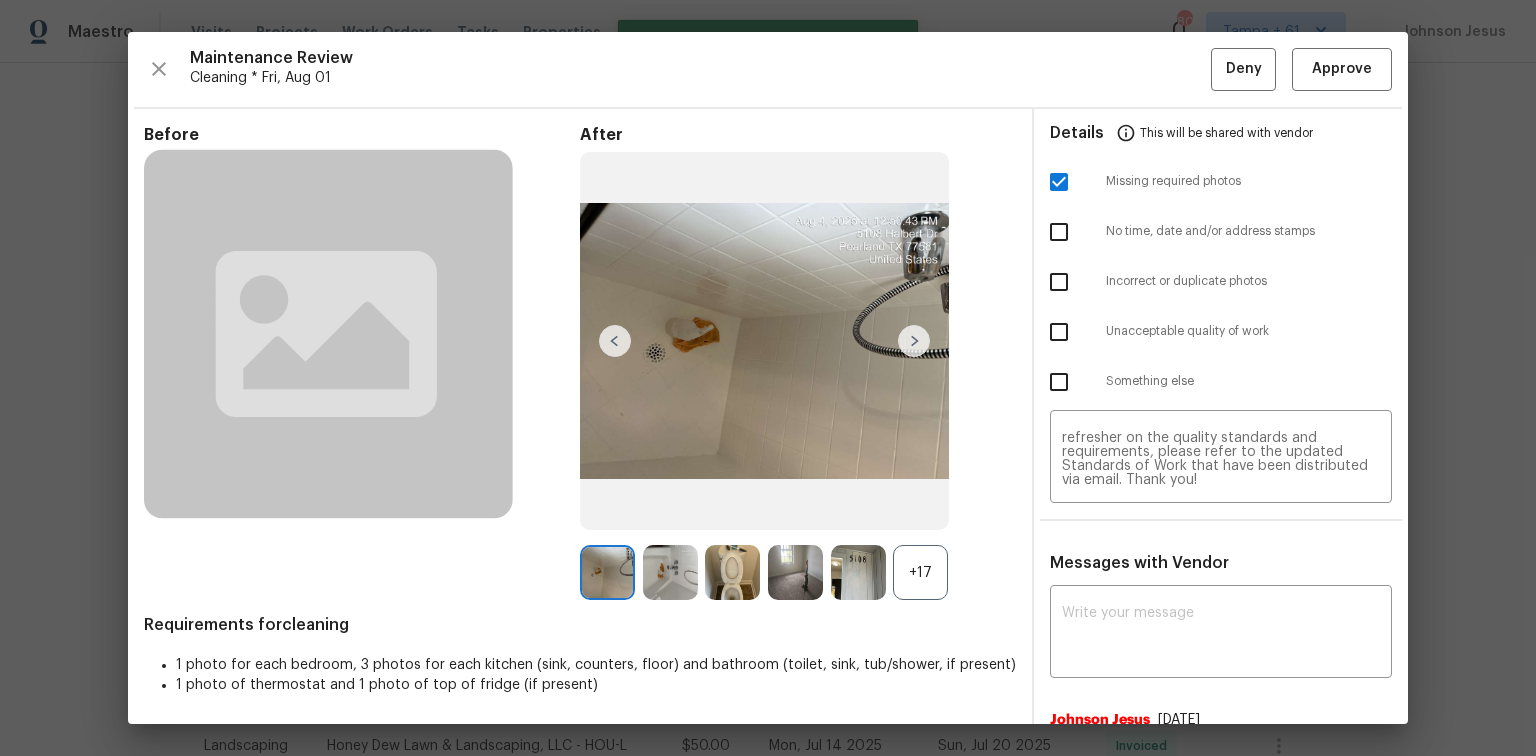 click at bounding box center [1059, 332] 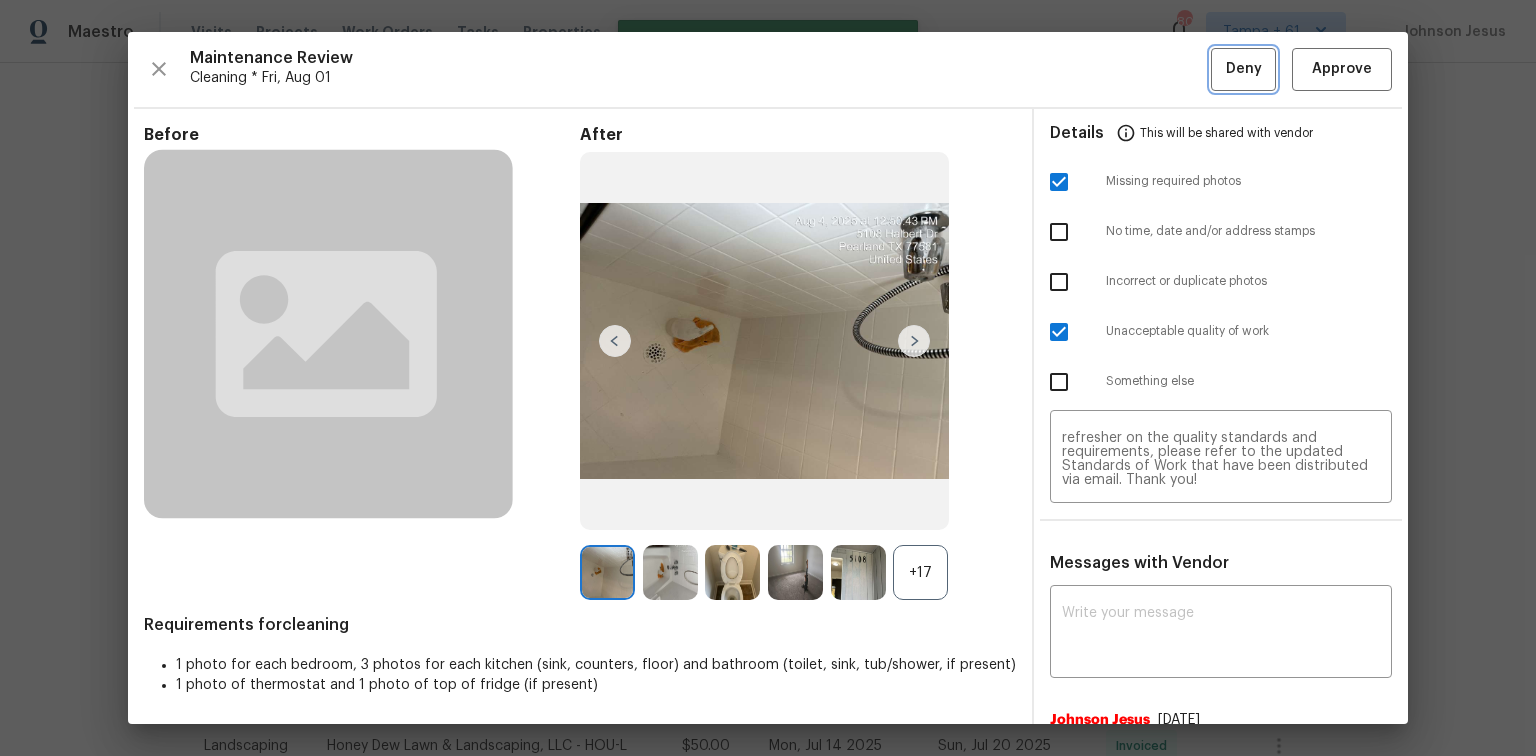 drag, startPoint x: 1224, startPoint y: 78, endPoint x: 1222, endPoint y: 95, distance: 17.117243 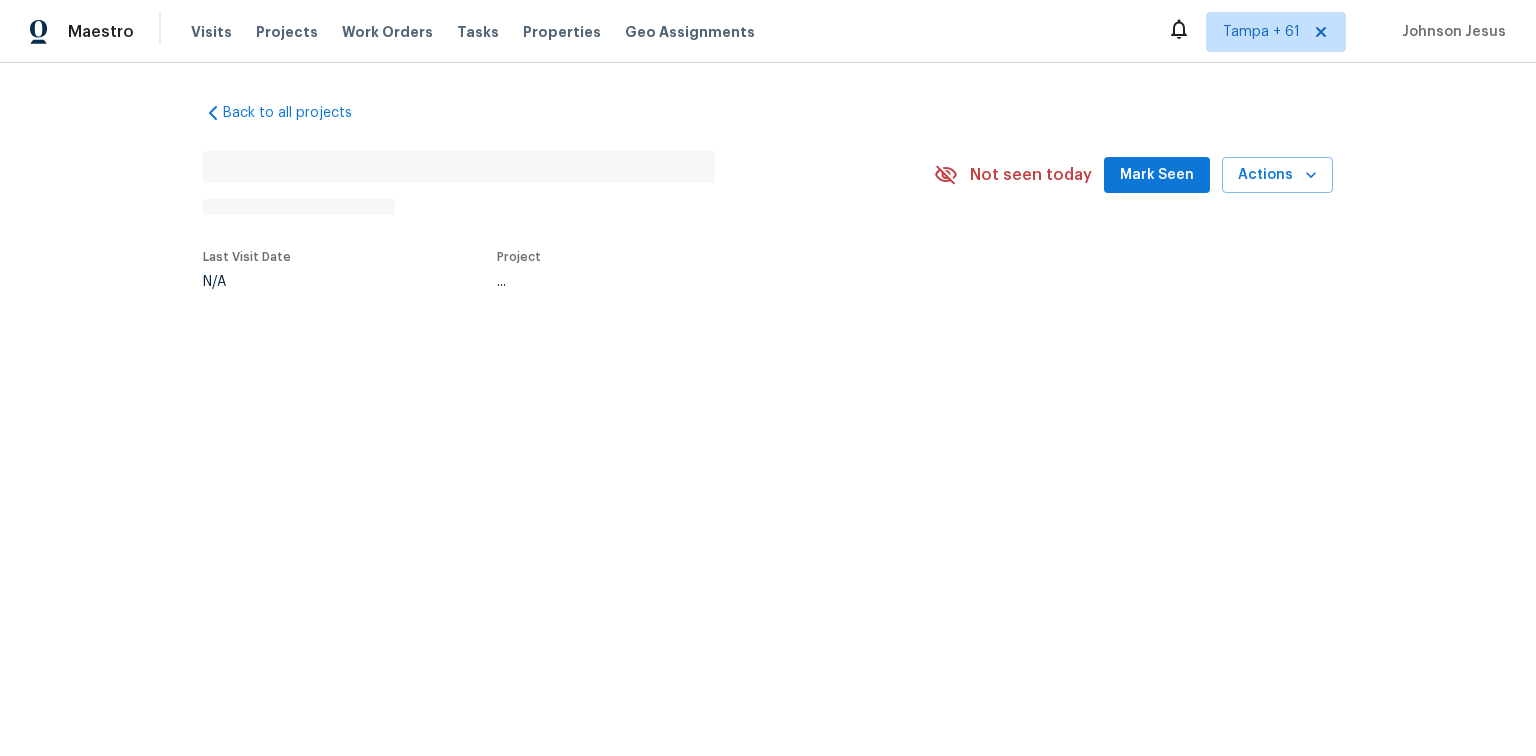 scroll, scrollTop: 0, scrollLeft: 0, axis: both 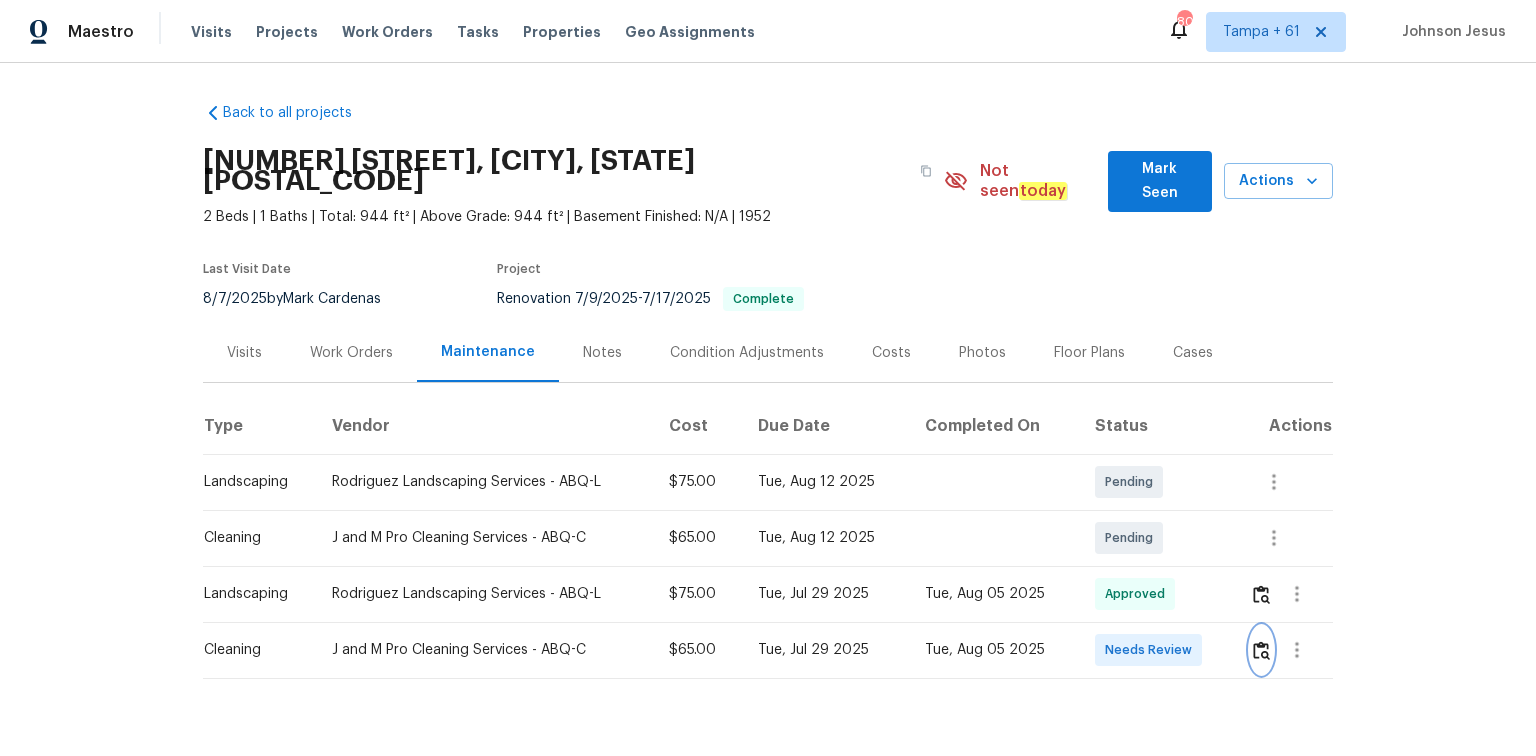 click at bounding box center (1261, 650) 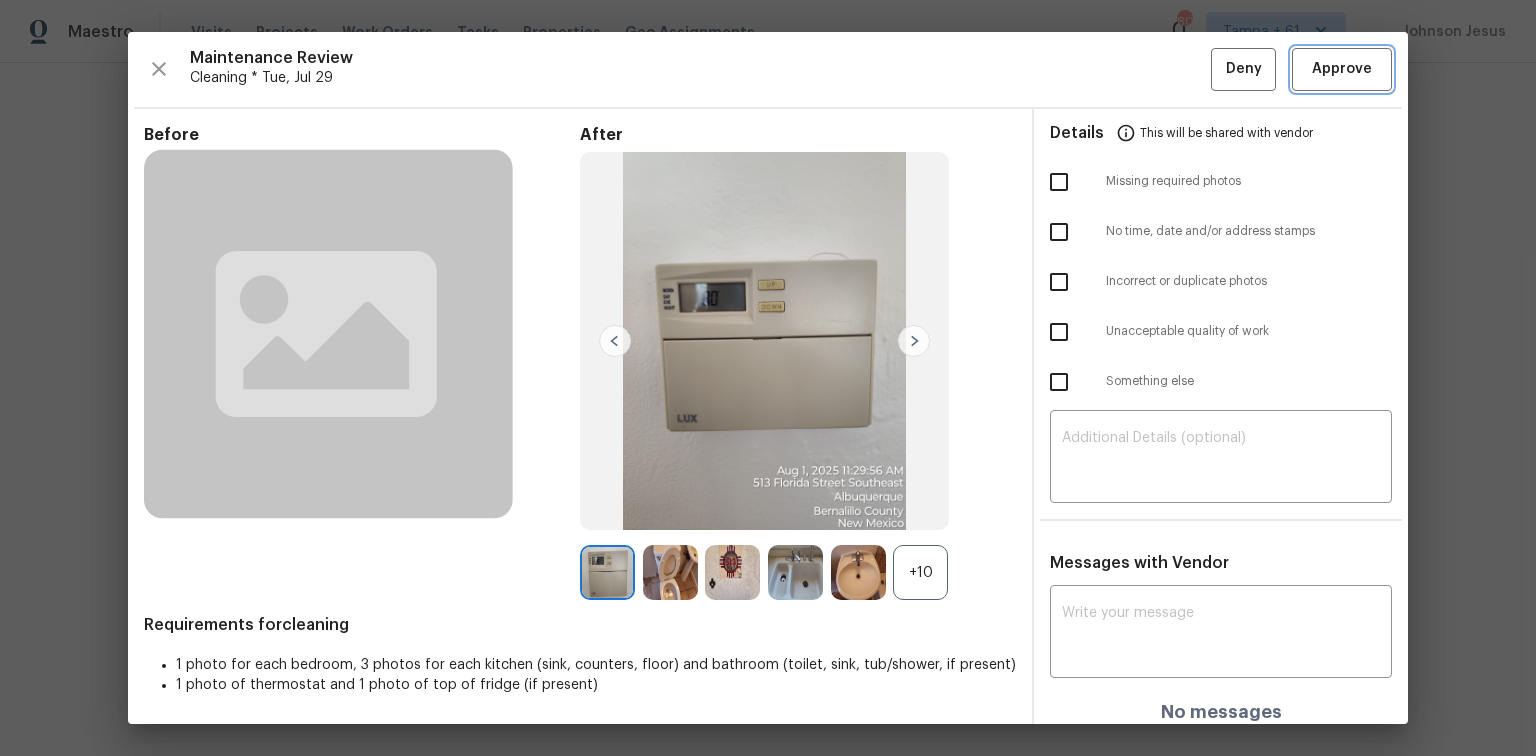 click on "Approve" at bounding box center (1342, 69) 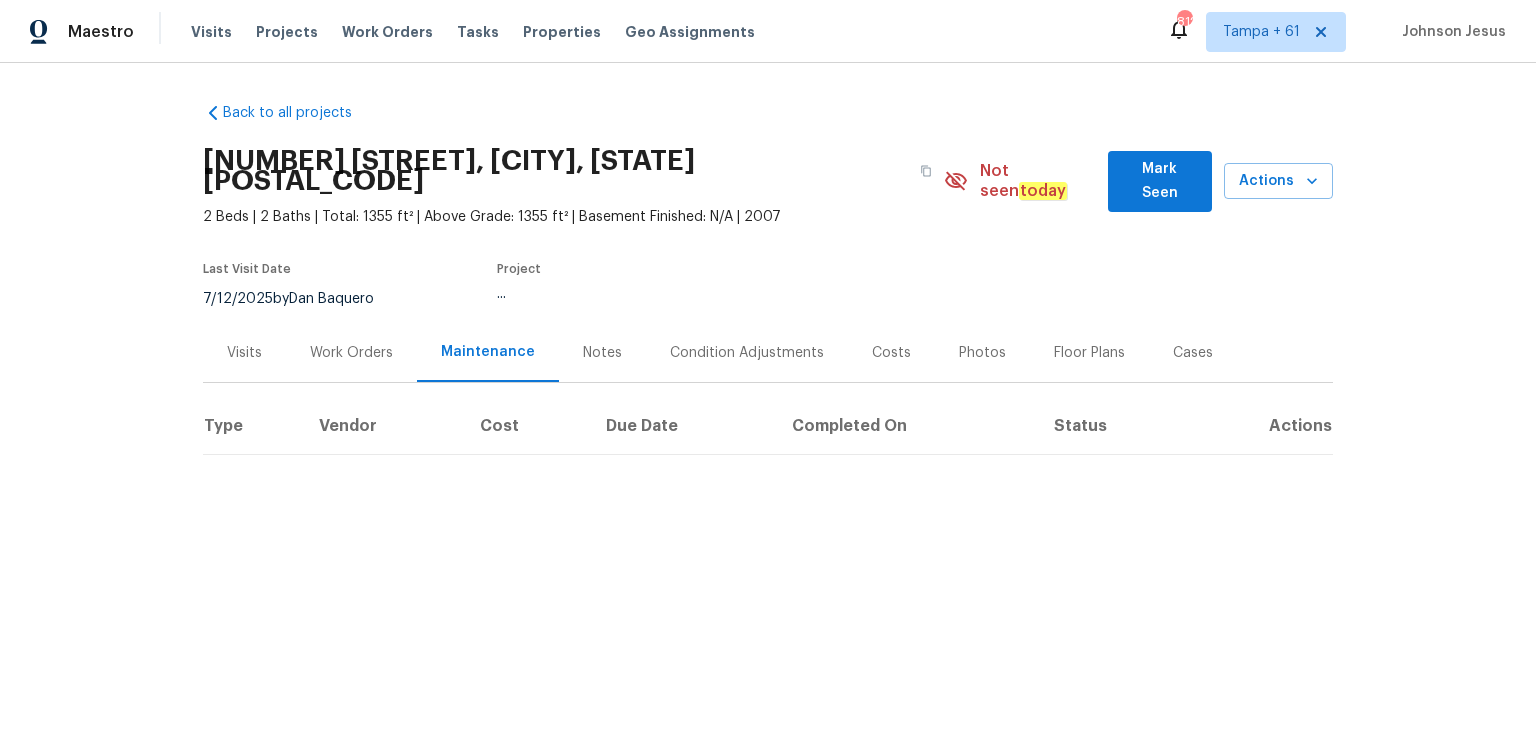 scroll, scrollTop: 0, scrollLeft: 0, axis: both 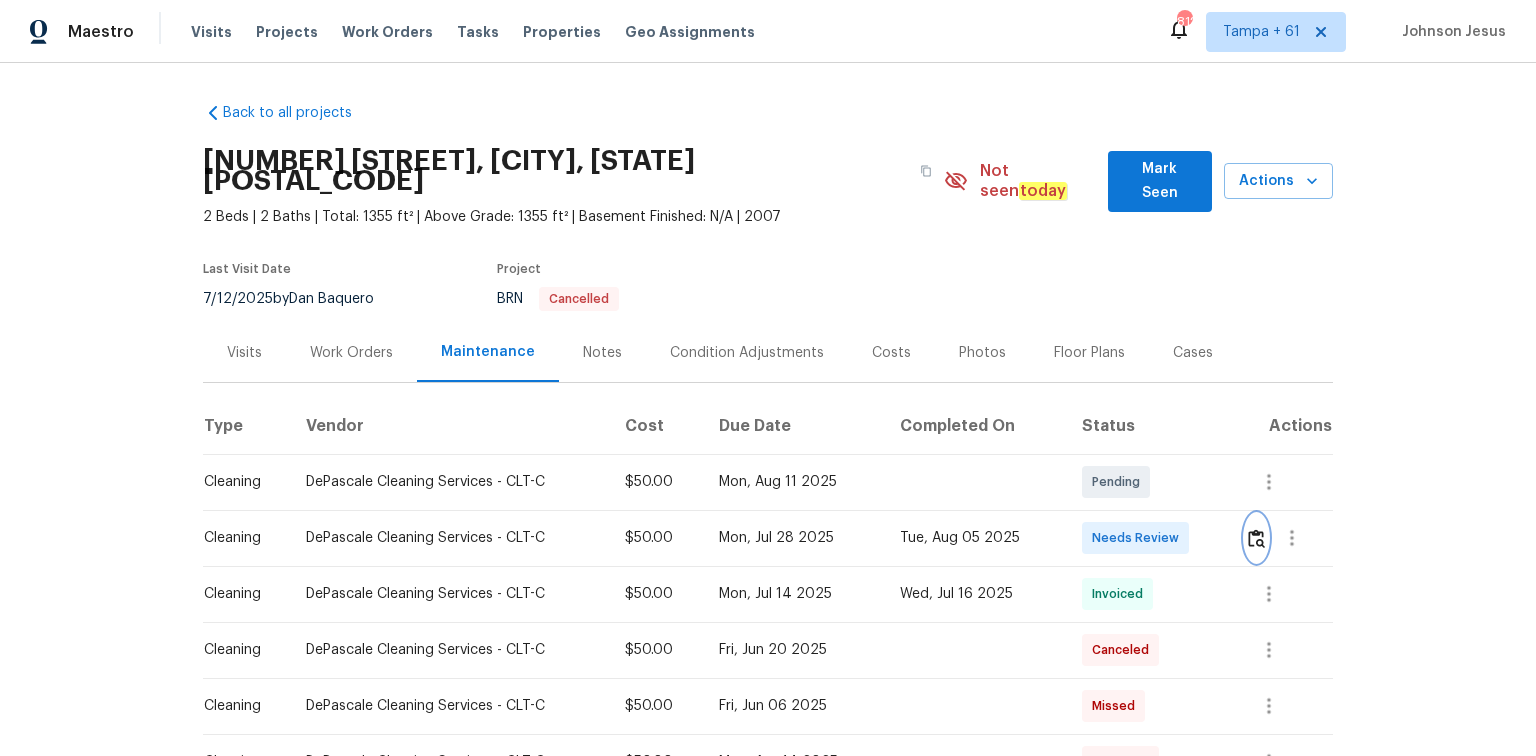 click at bounding box center [1256, 538] 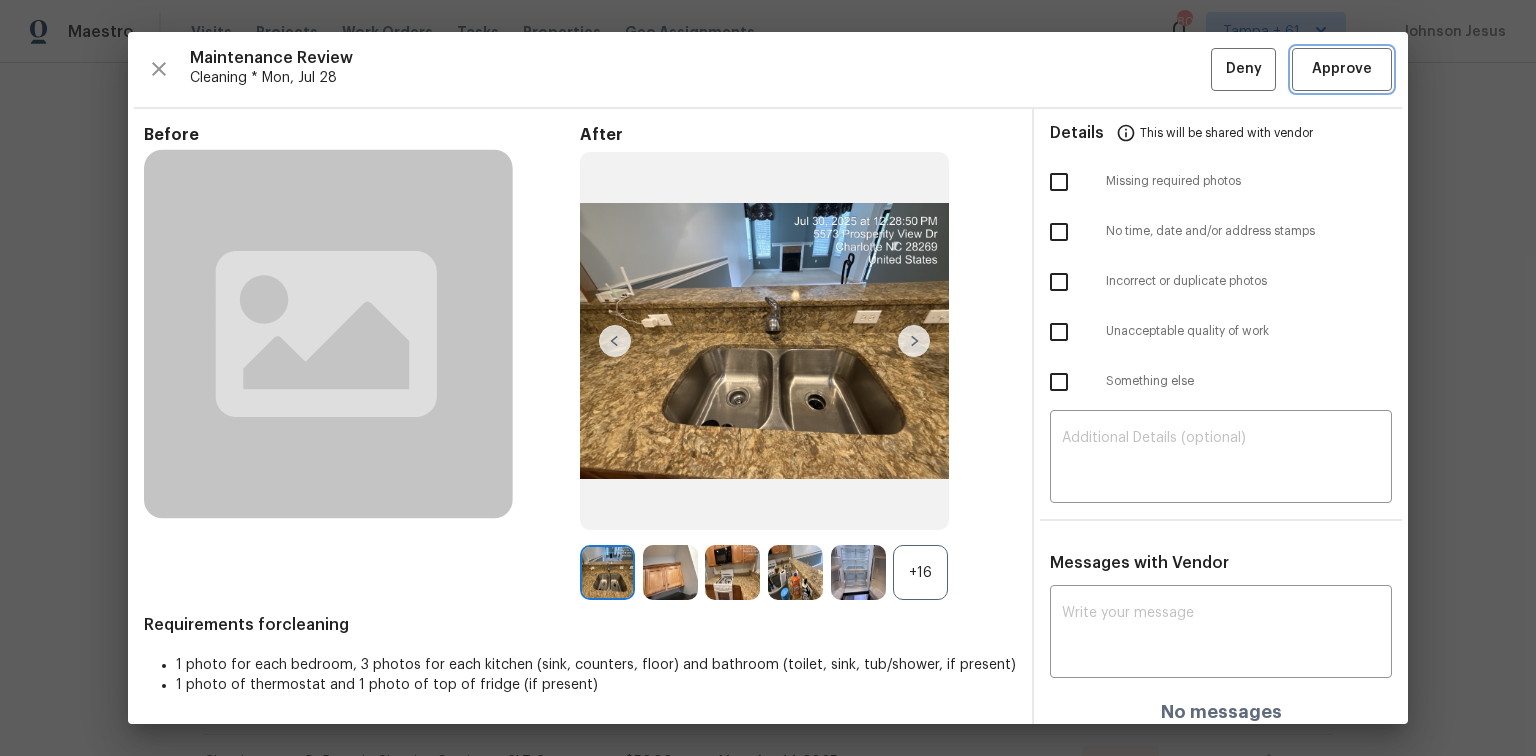 click on "Approve" at bounding box center (1342, 69) 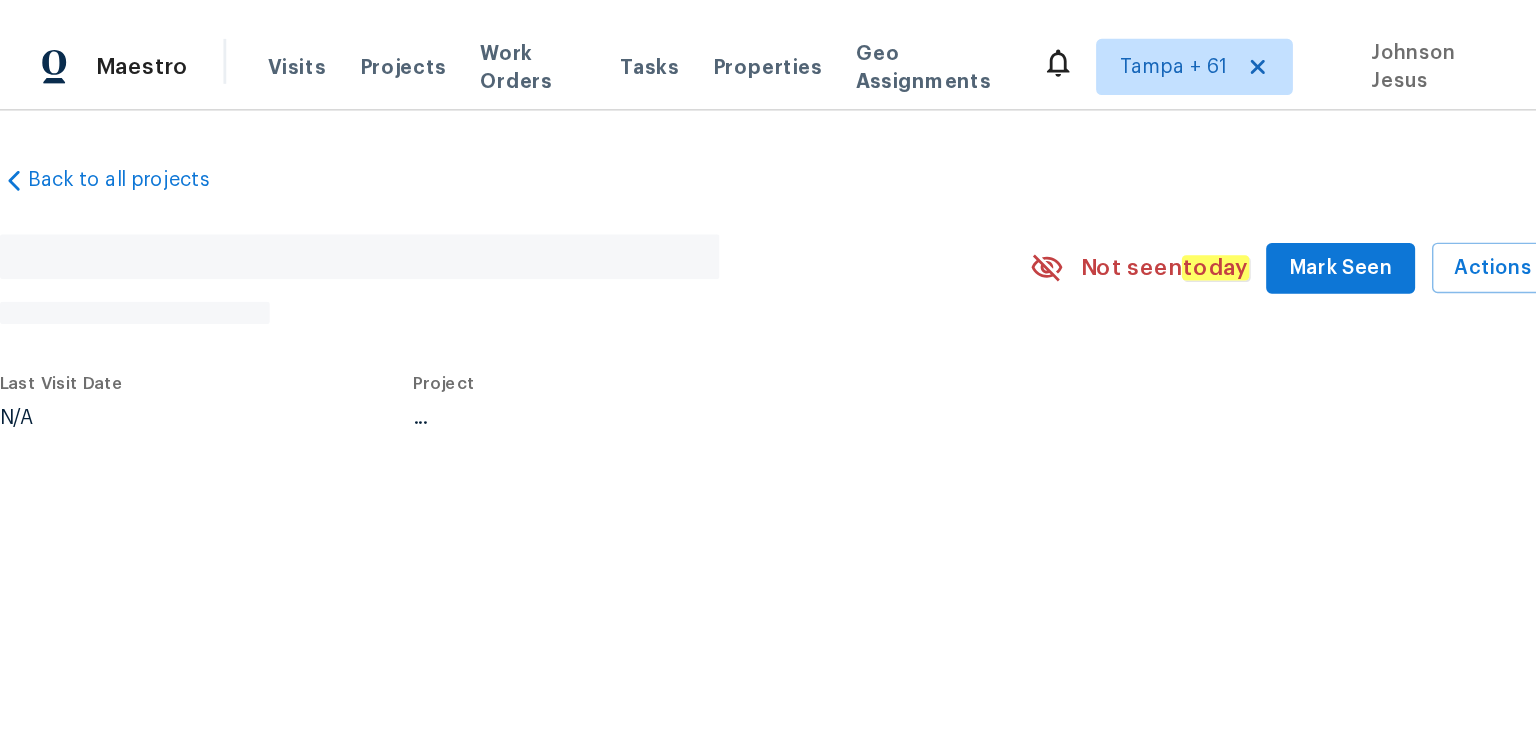 scroll, scrollTop: 0, scrollLeft: 0, axis: both 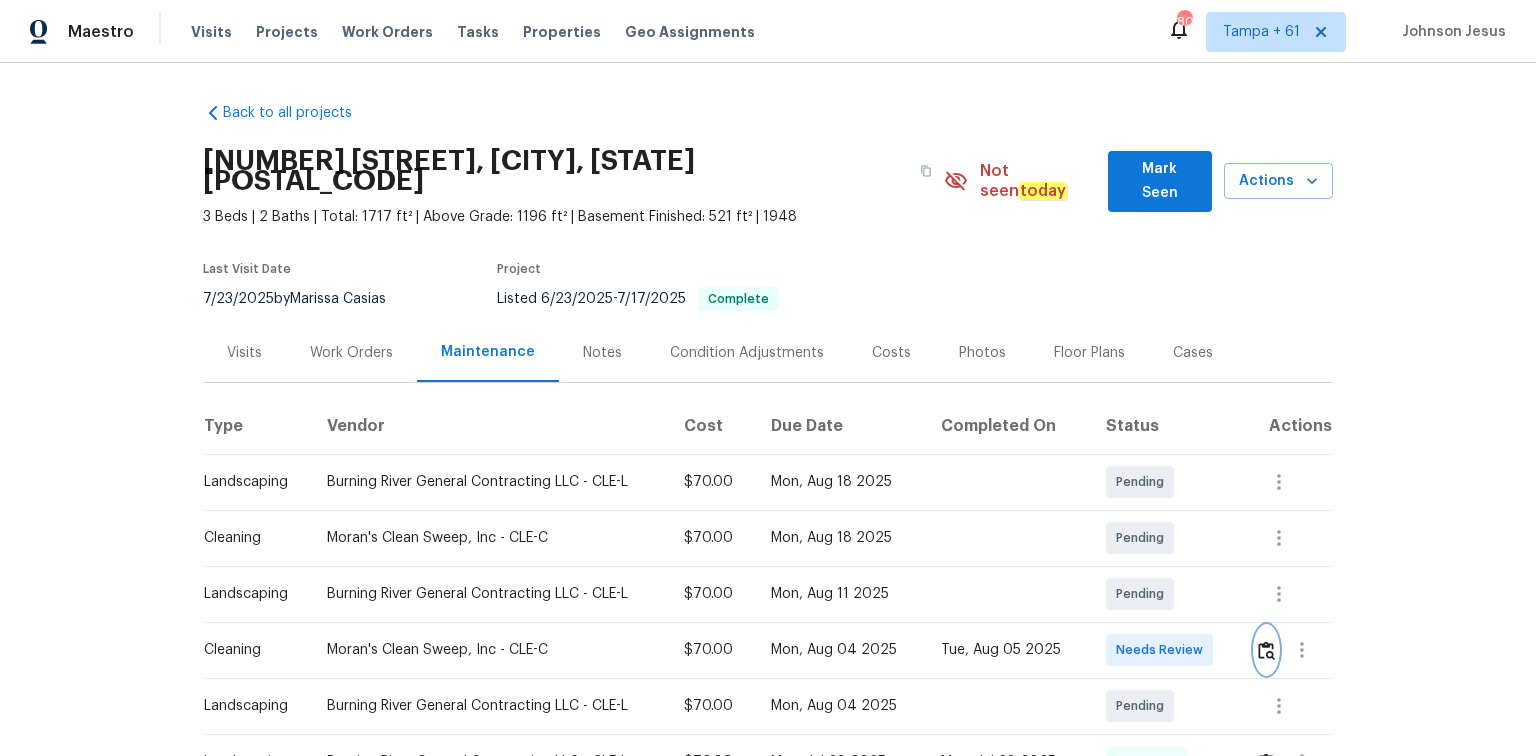 click at bounding box center [1266, 650] 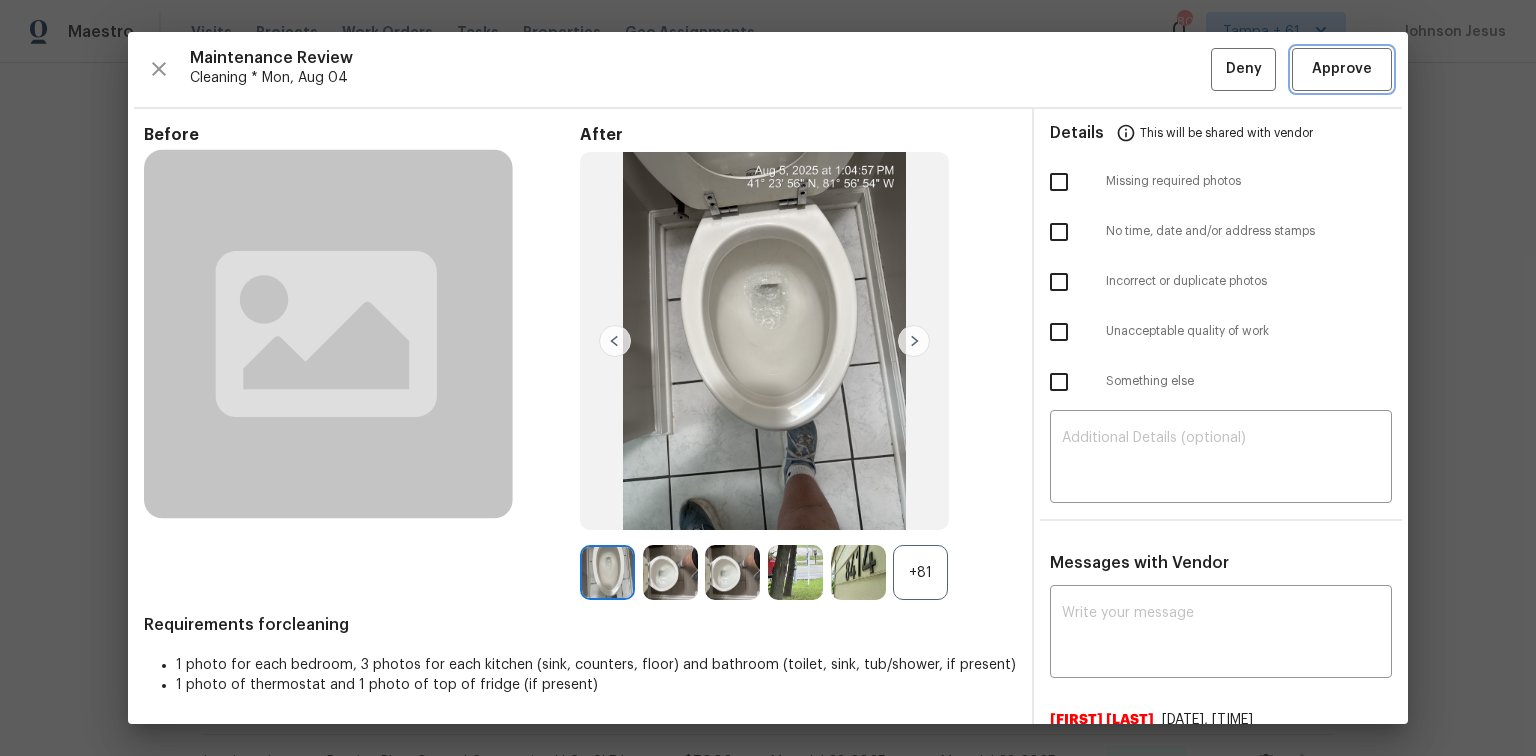 click on "Approve" at bounding box center [1342, 69] 